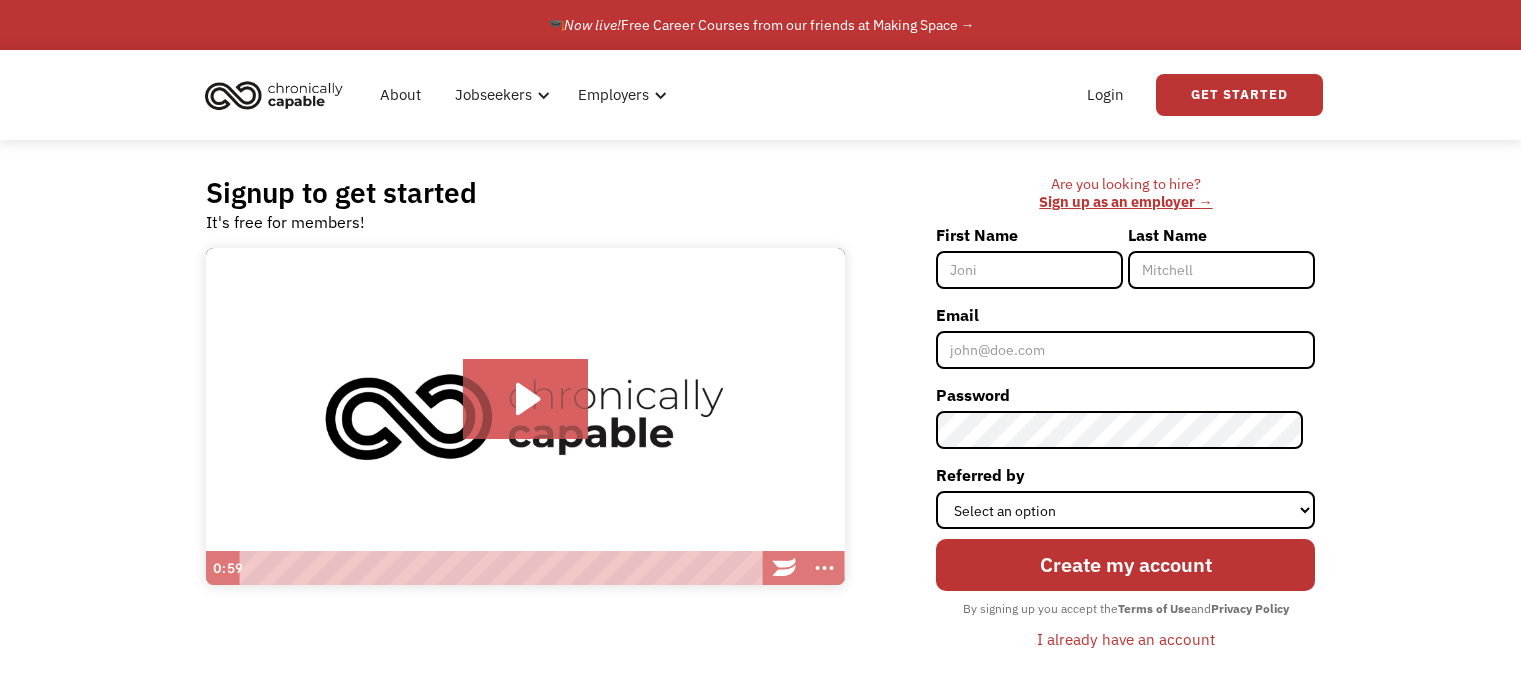 scroll, scrollTop: 0, scrollLeft: 0, axis: both 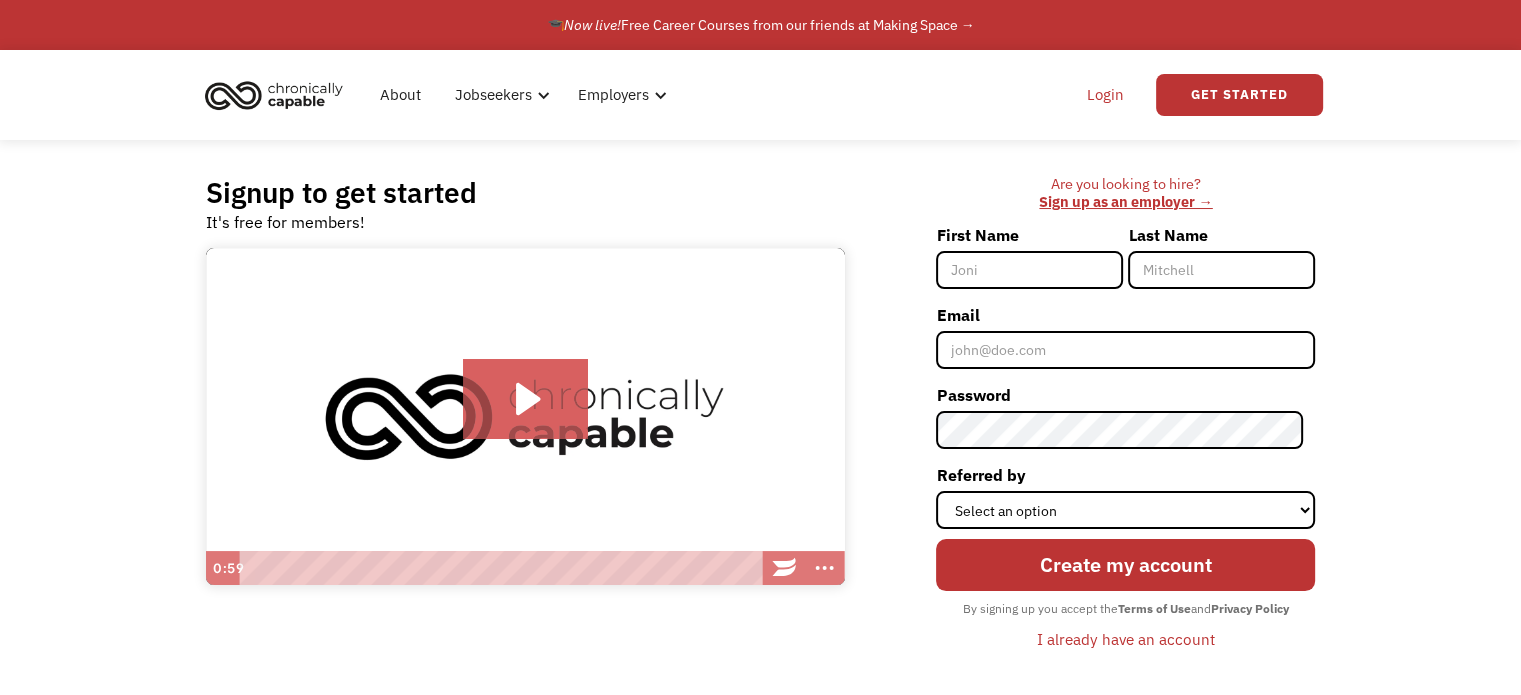 click on "Login" at bounding box center (1105, 95) 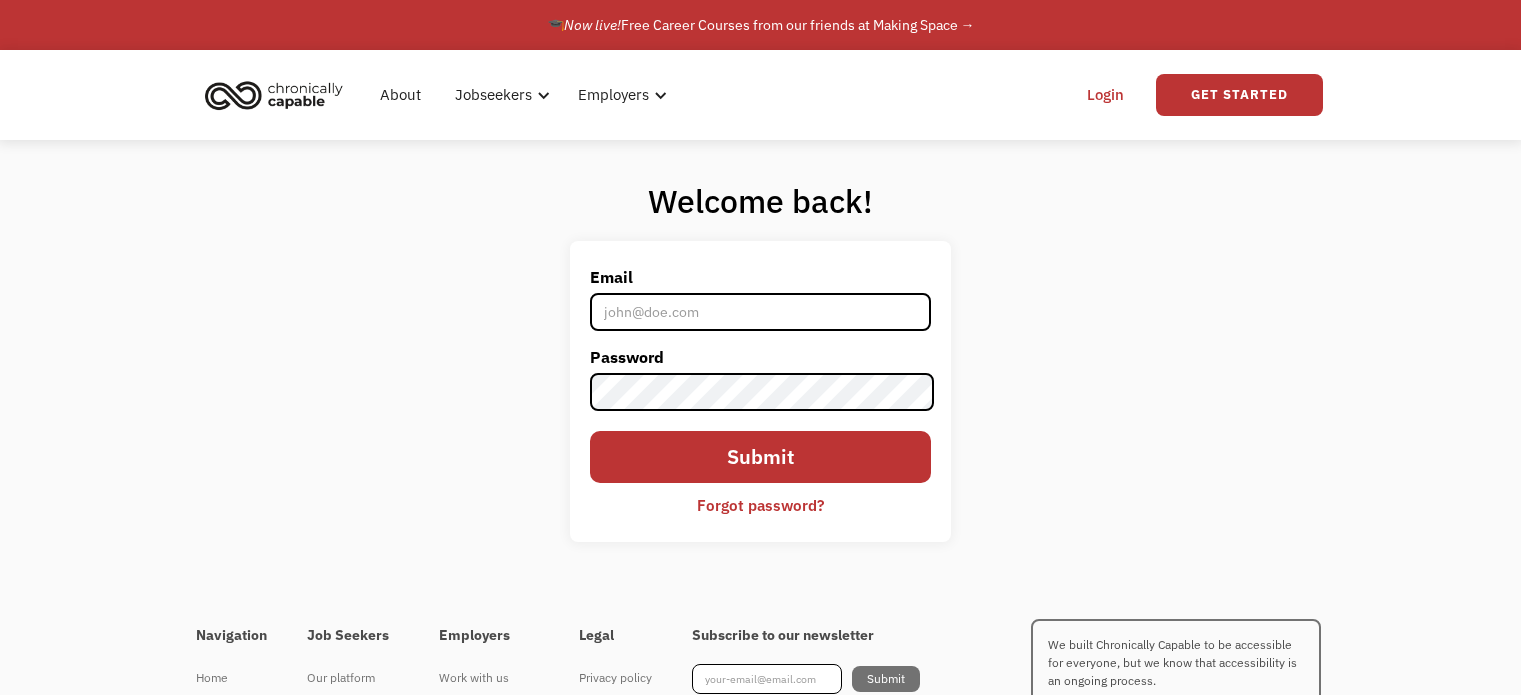 scroll, scrollTop: 0, scrollLeft: 0, axis: both 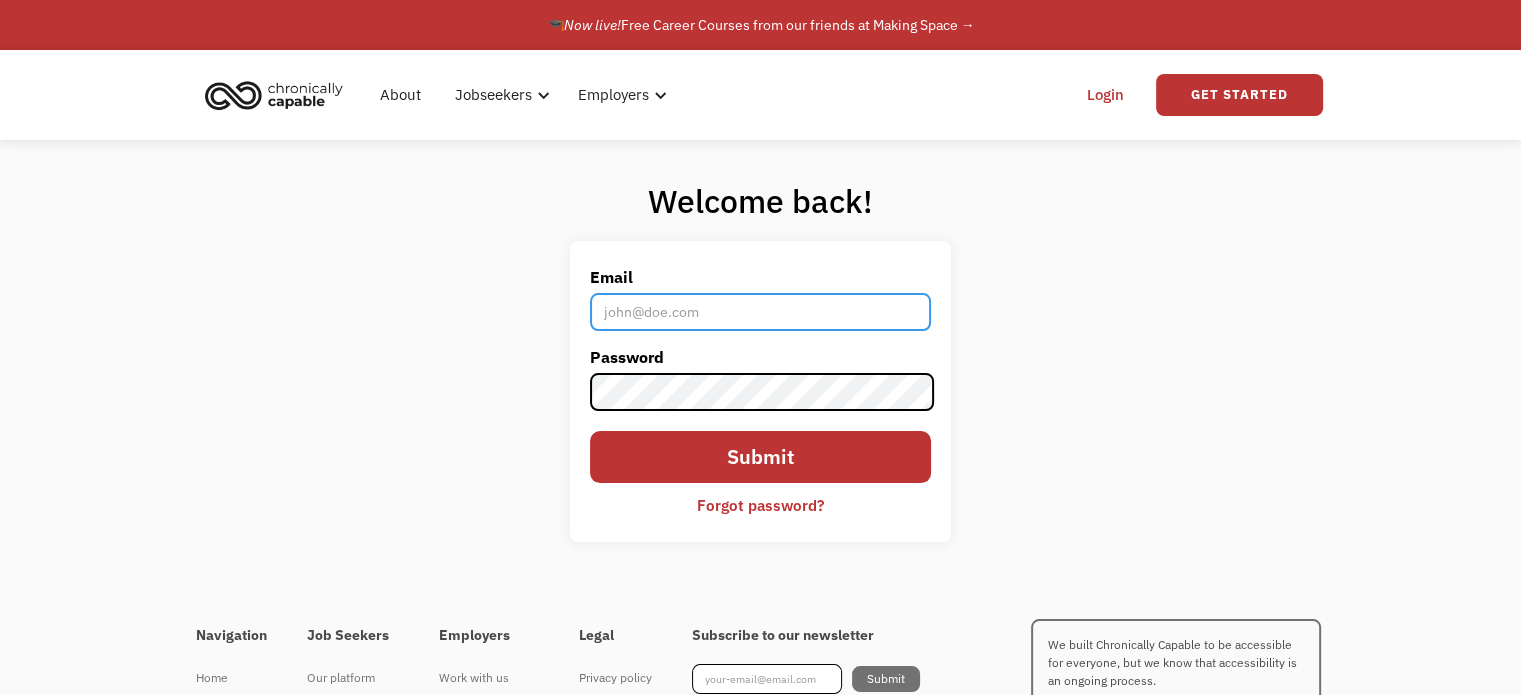 click on "Email" at bounding box center (760, 312) 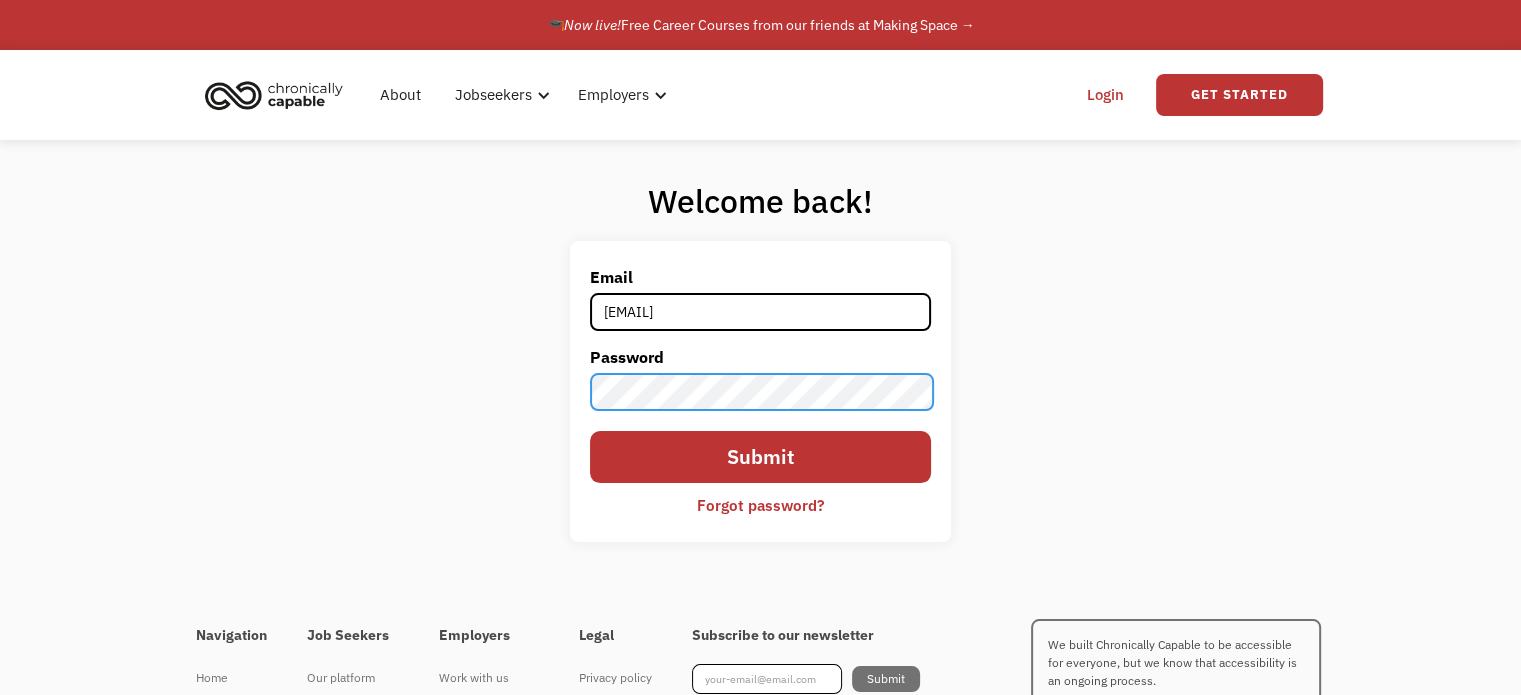 click on "Submit" at bounding box center [760, 457] 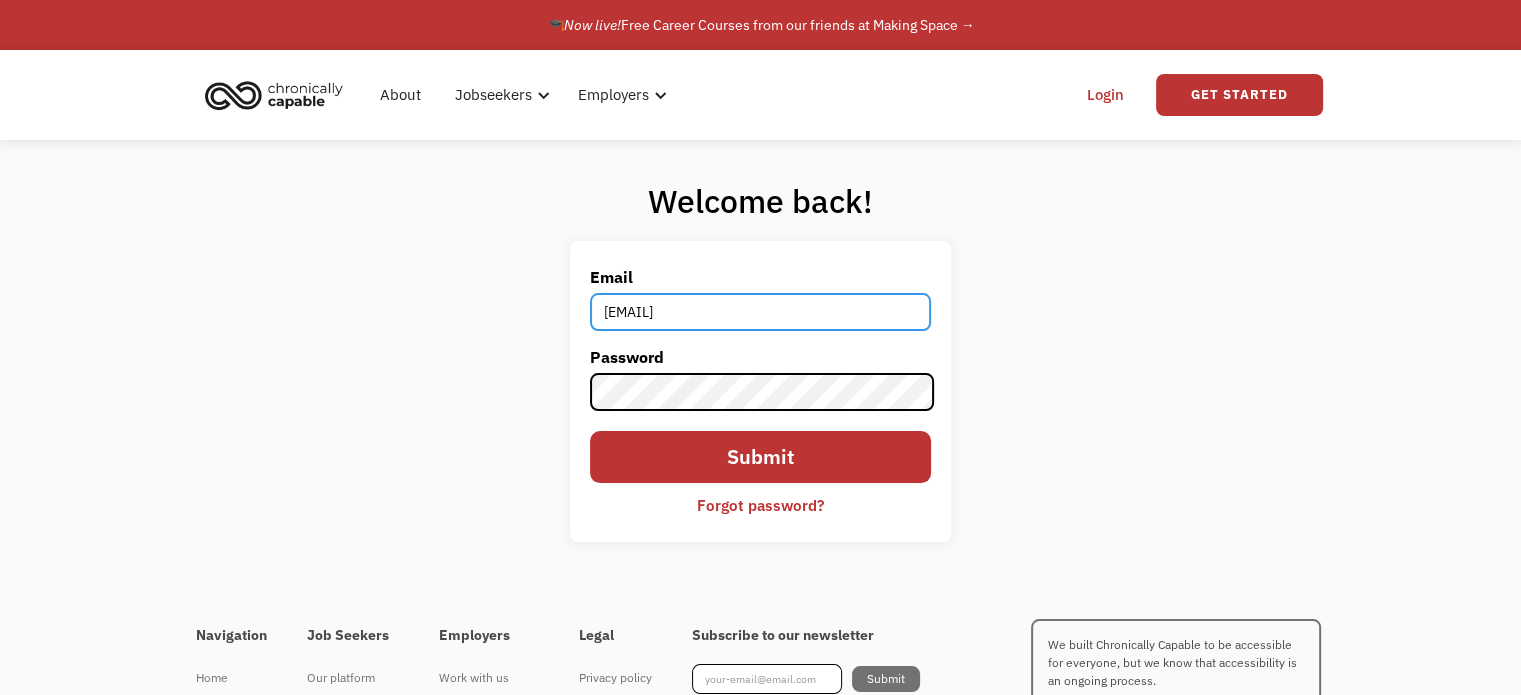 click on "[EMAIL]" at bounding box center [760, 312] 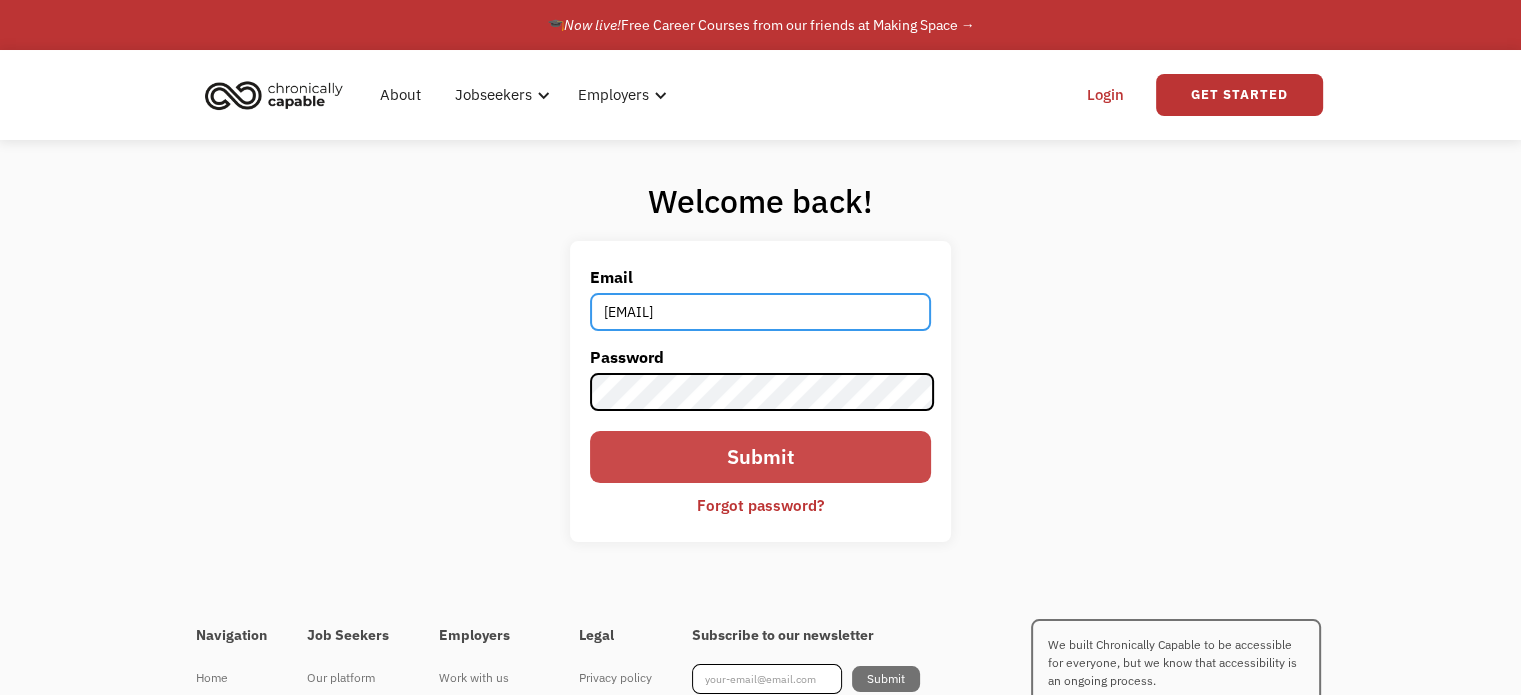 type on "[USERNAME]@example.com" 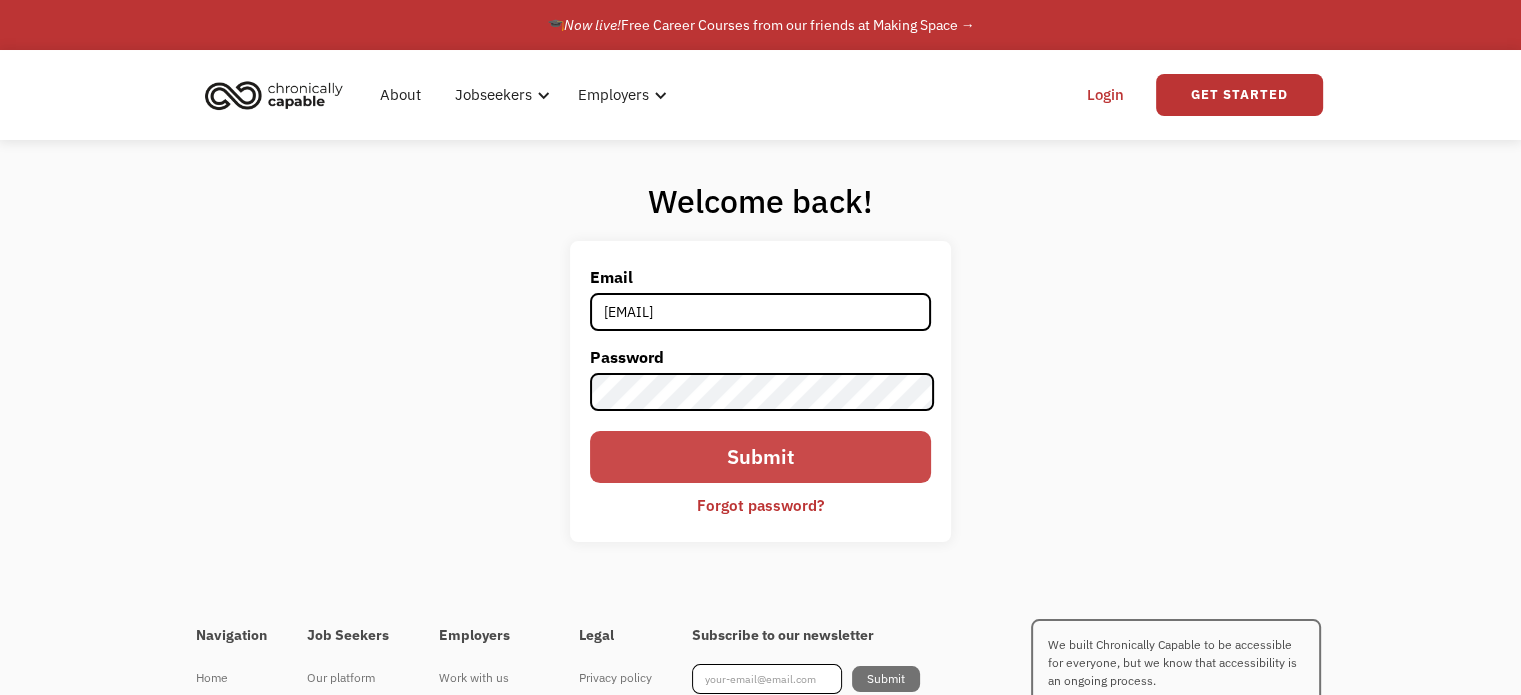 click on "Submit" at bounding box center (760, 457) 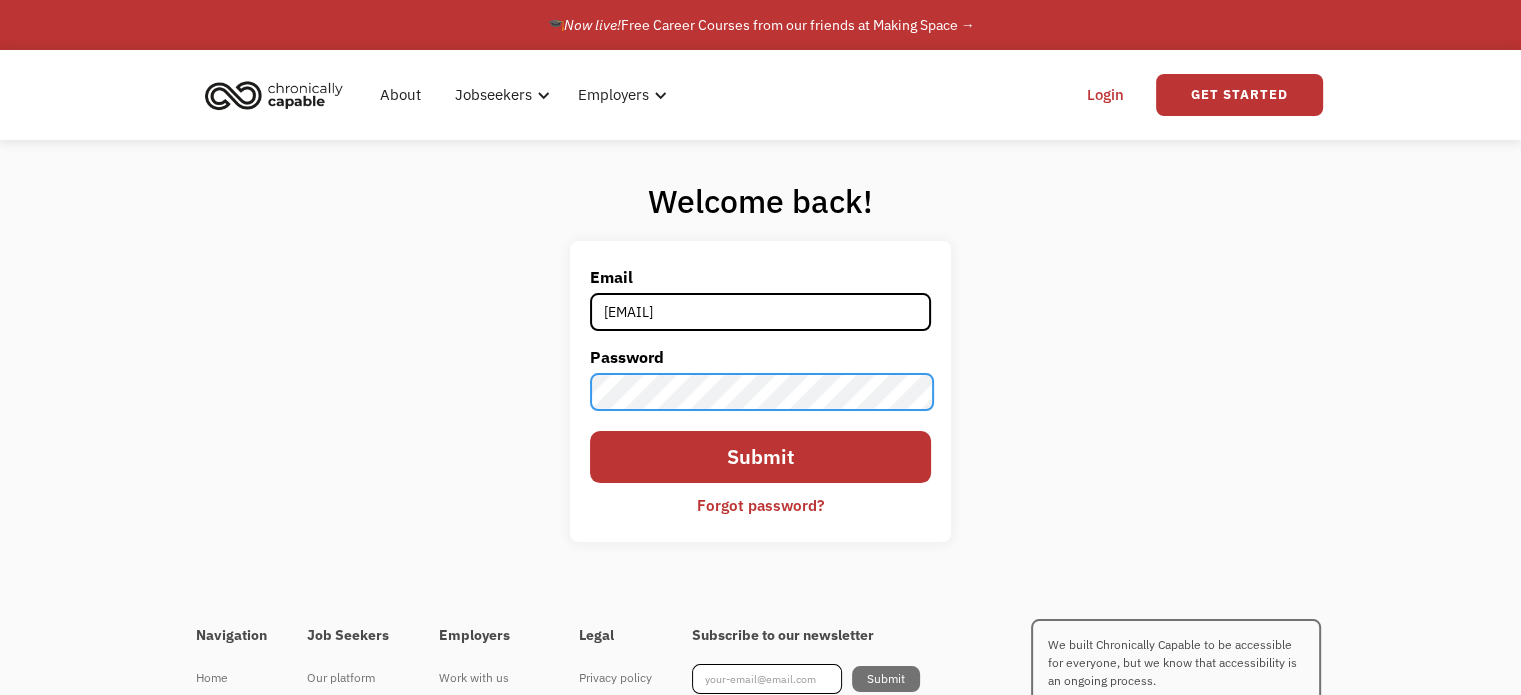 click on "Submit" at bounding box center (760, 457) 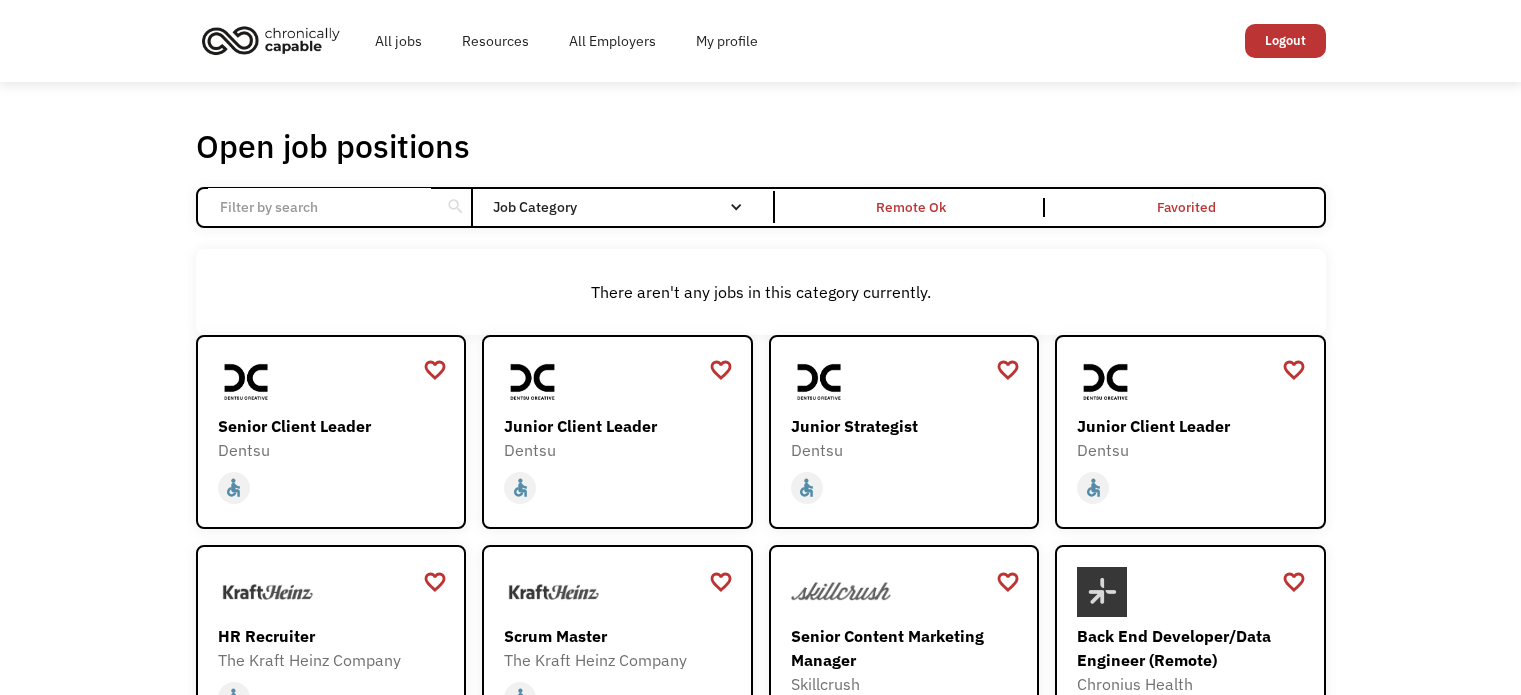scroll, scrollTop: 0, scrollLeft: 0, axis: both 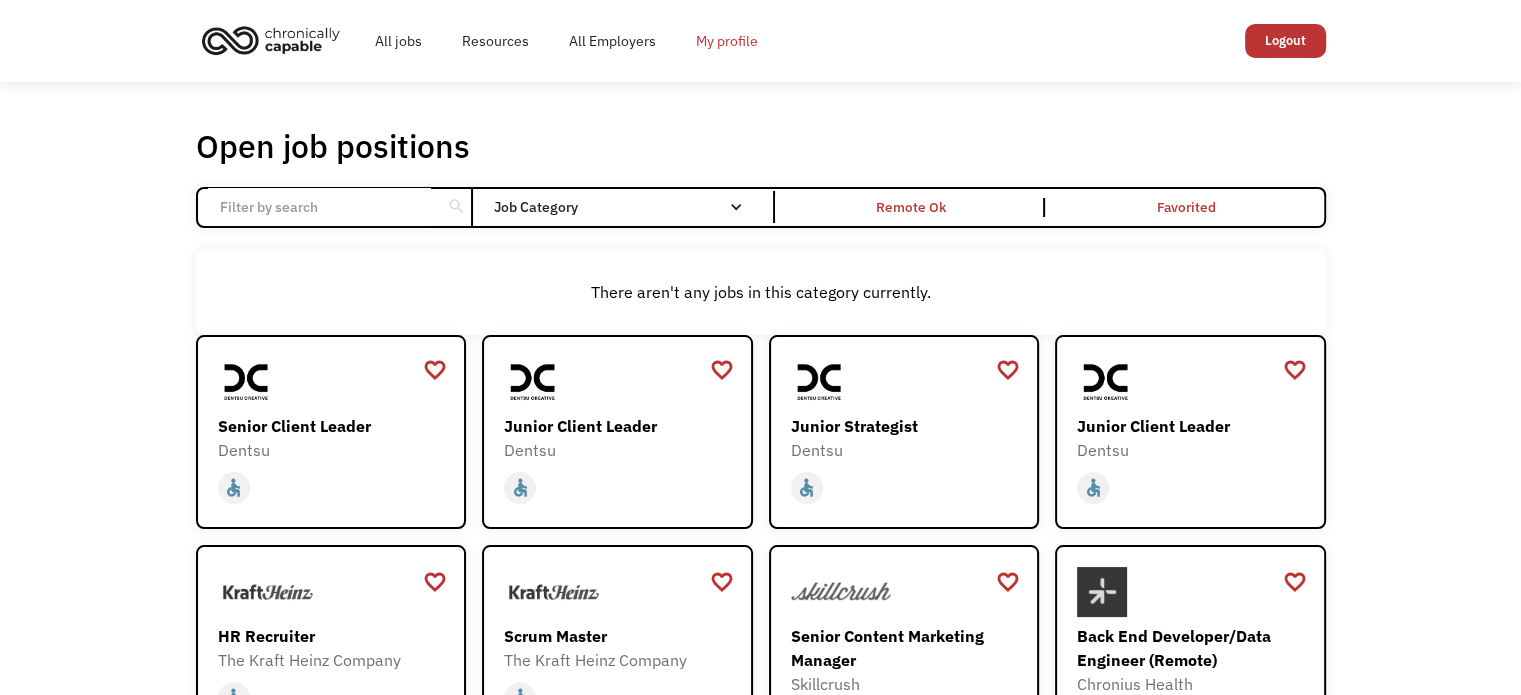 click on "My profile" at bounding box center (727, 41) 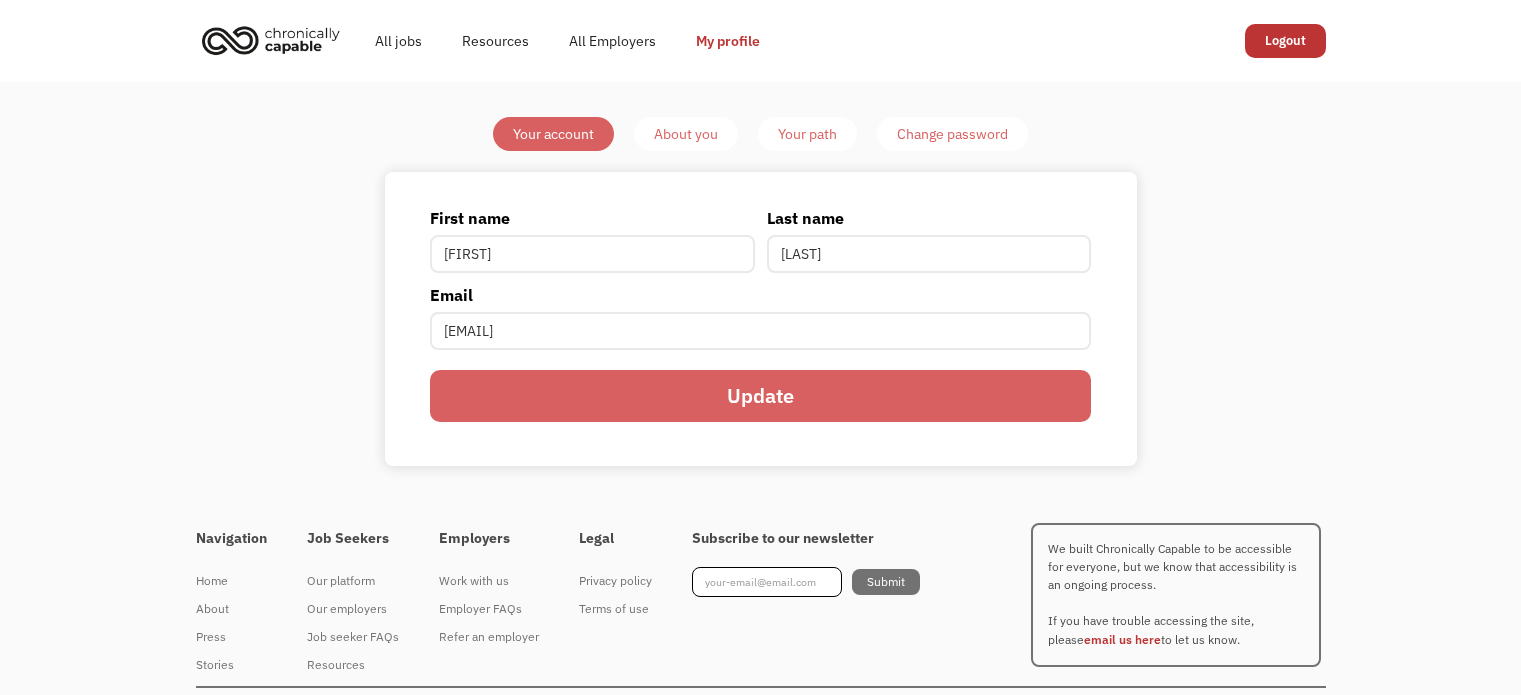 scroll, scrollTop: 0, scrollLeft: 0, axis: both 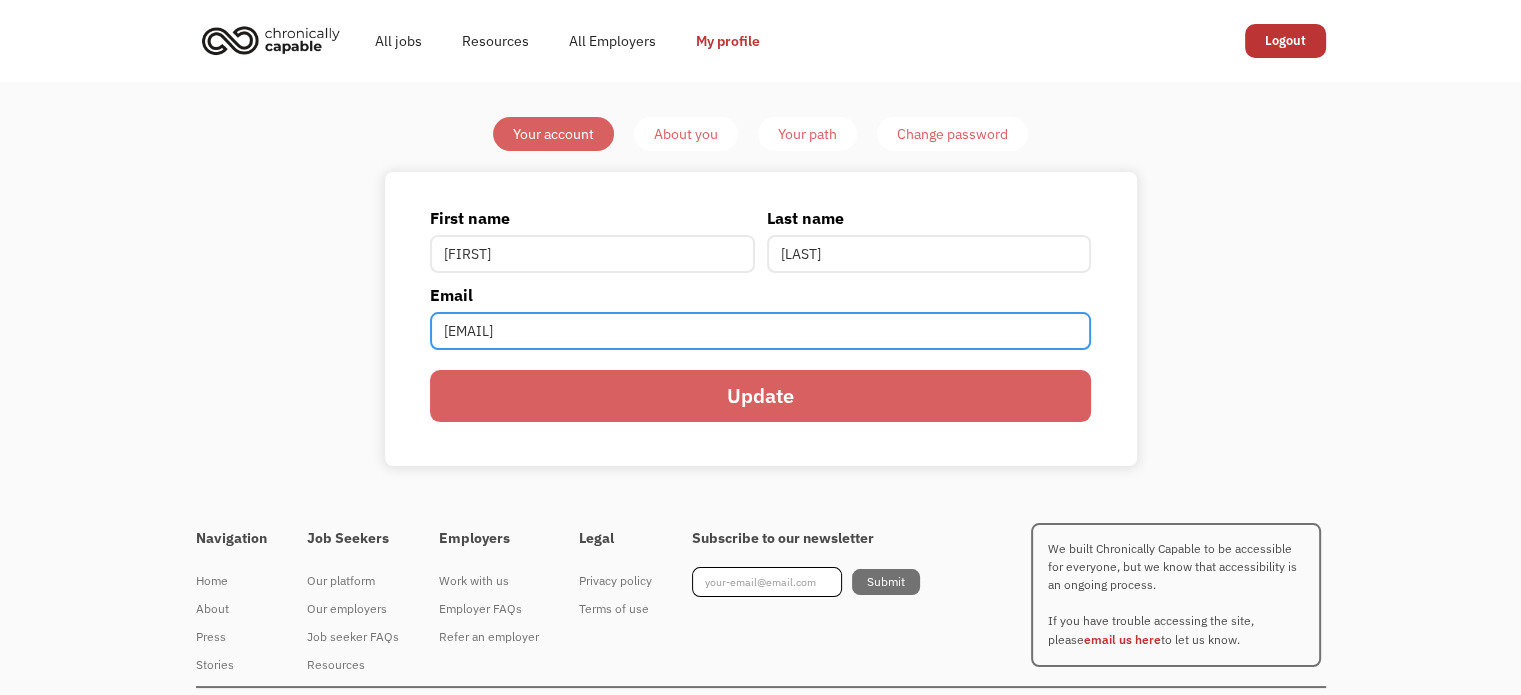 click on "[EMAIL]" at bounding box center [760, 331] 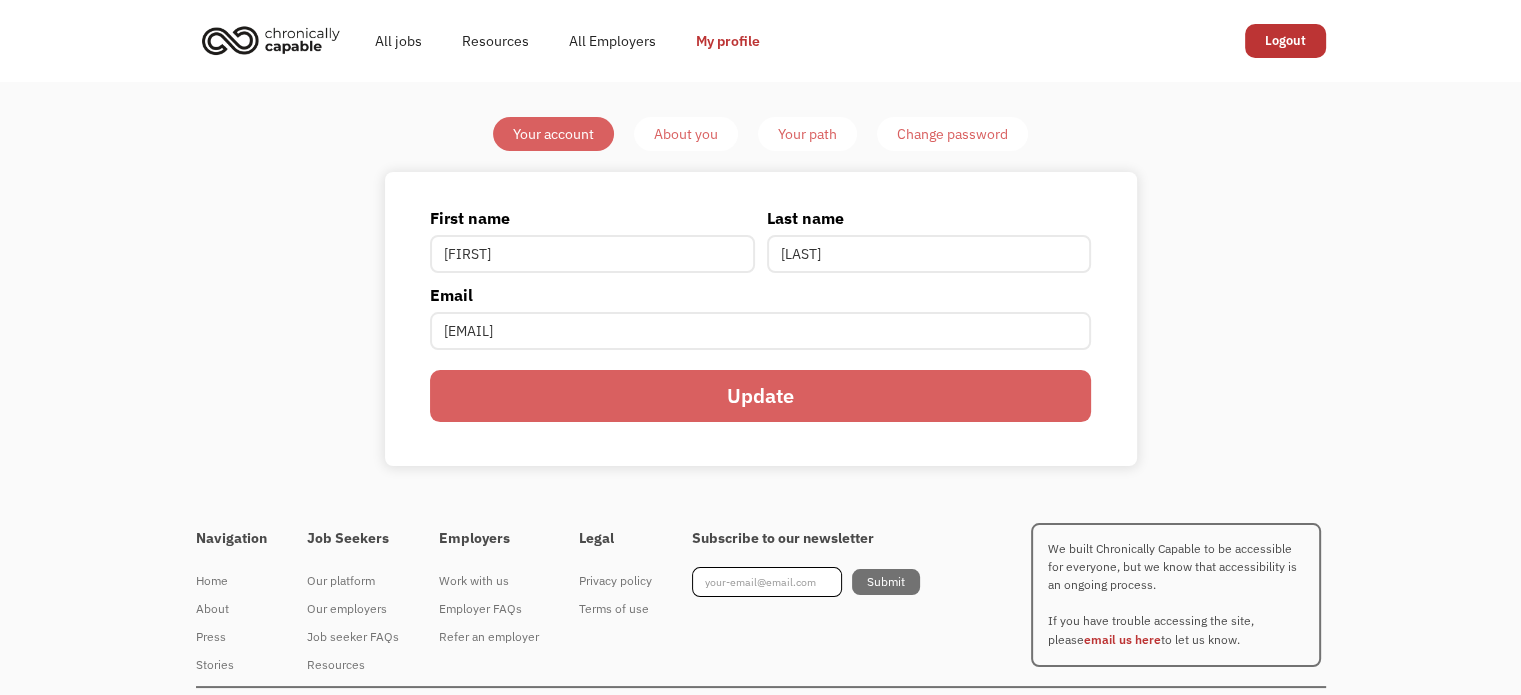 click on "Update" at bounding box center [760, 396] 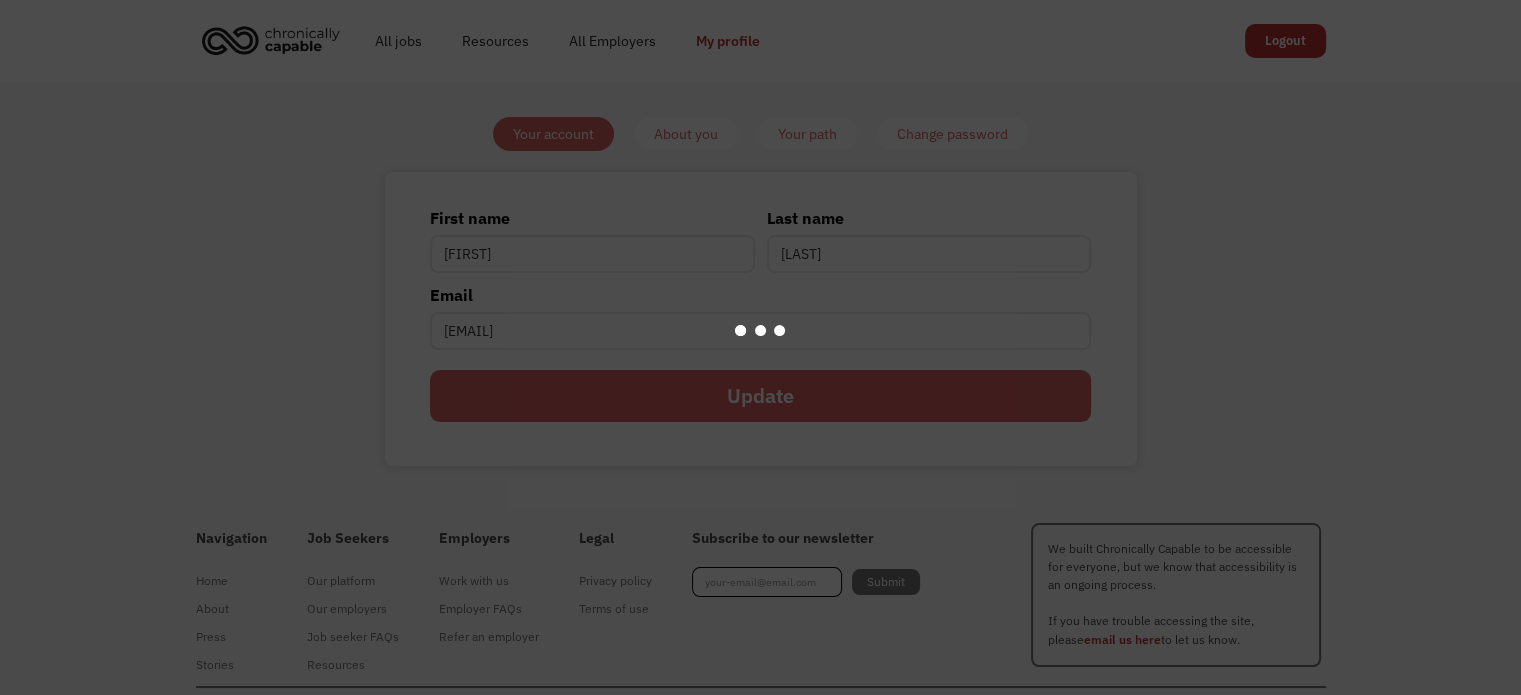 type on "[EMAIL]" 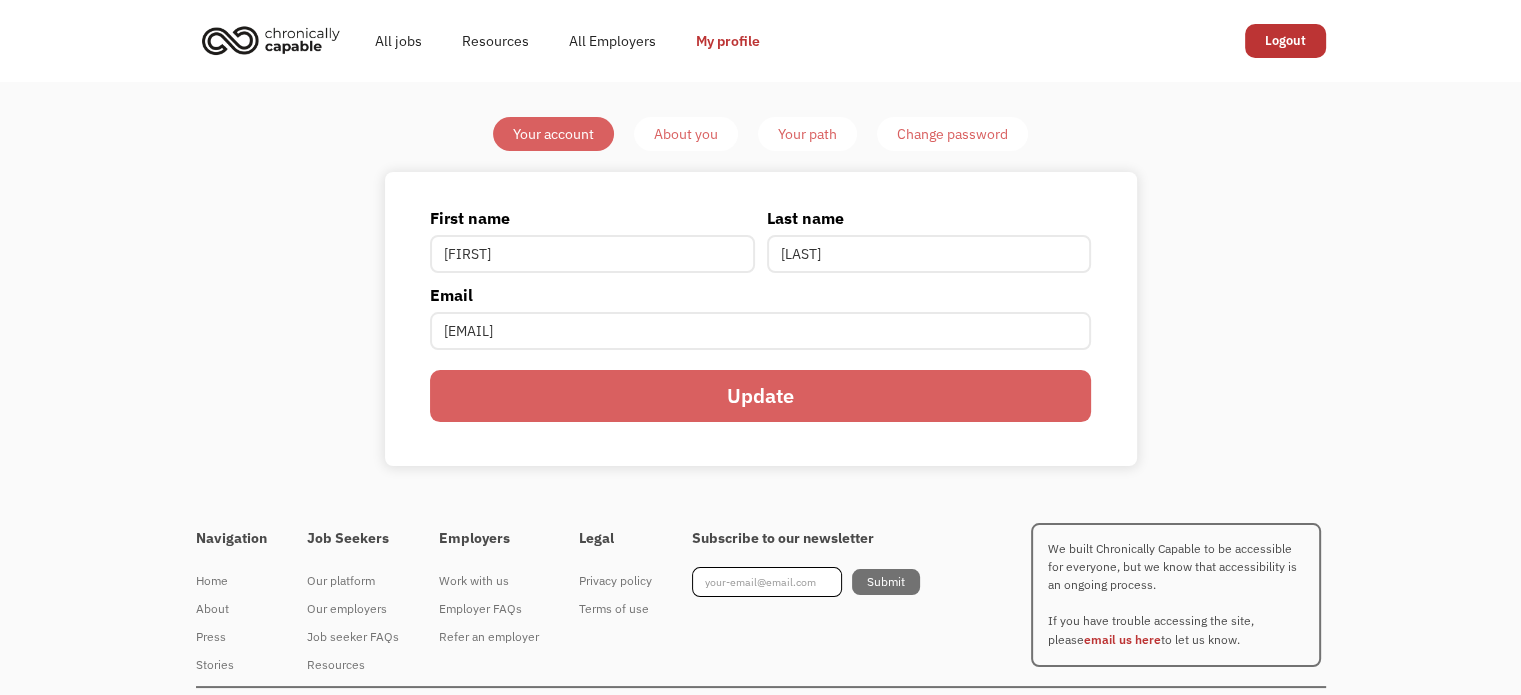 click on "About you" at bounding box center [686, 134] 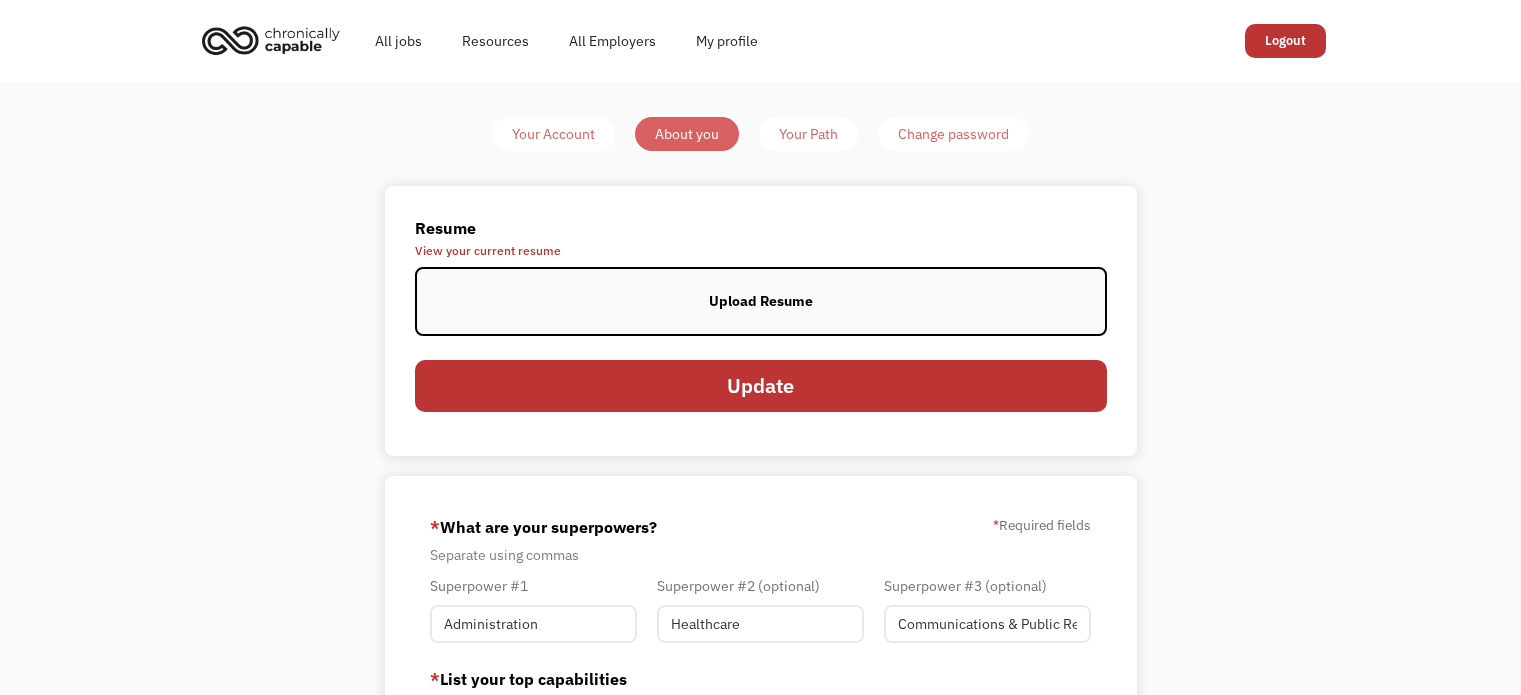 scroll, scrollTop: 0, scrollLeft: 0, axis: both 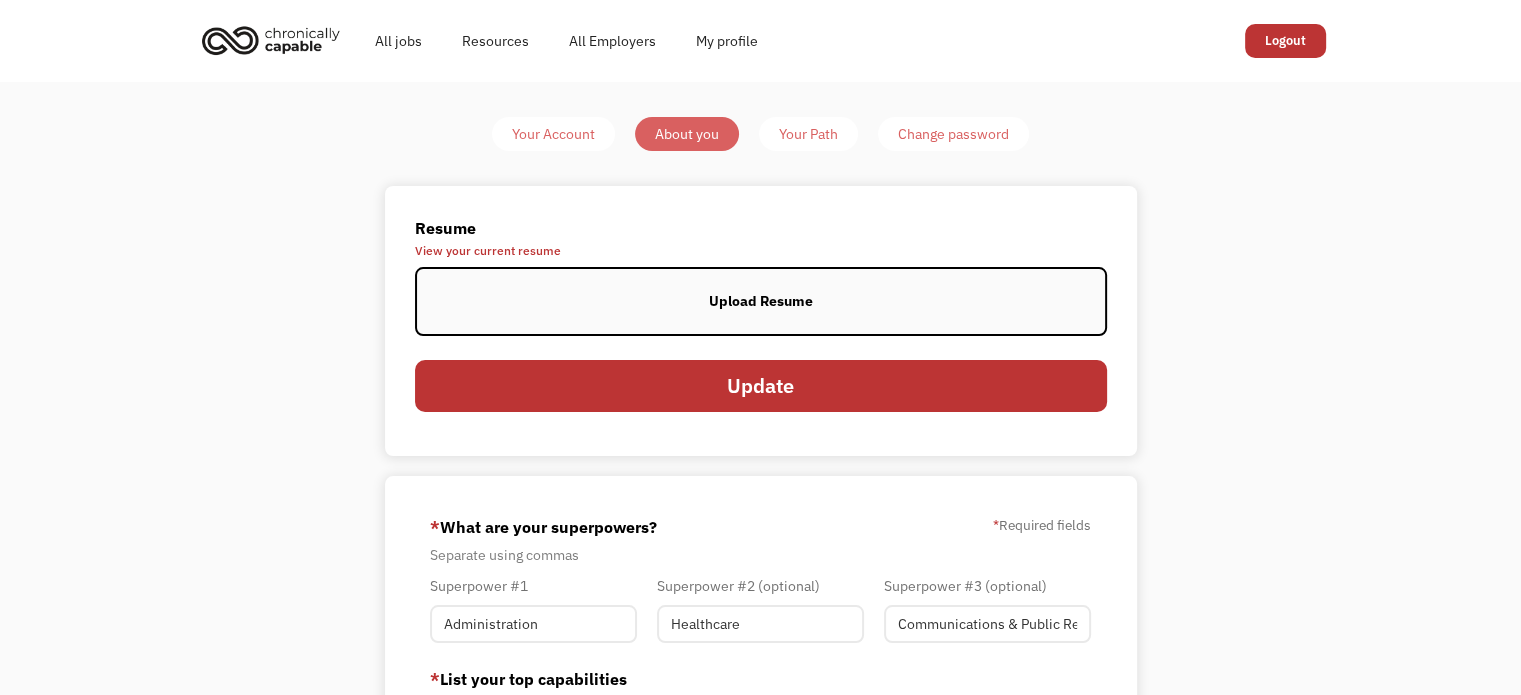 click on "Your Account" at bounding box center (553, 134) 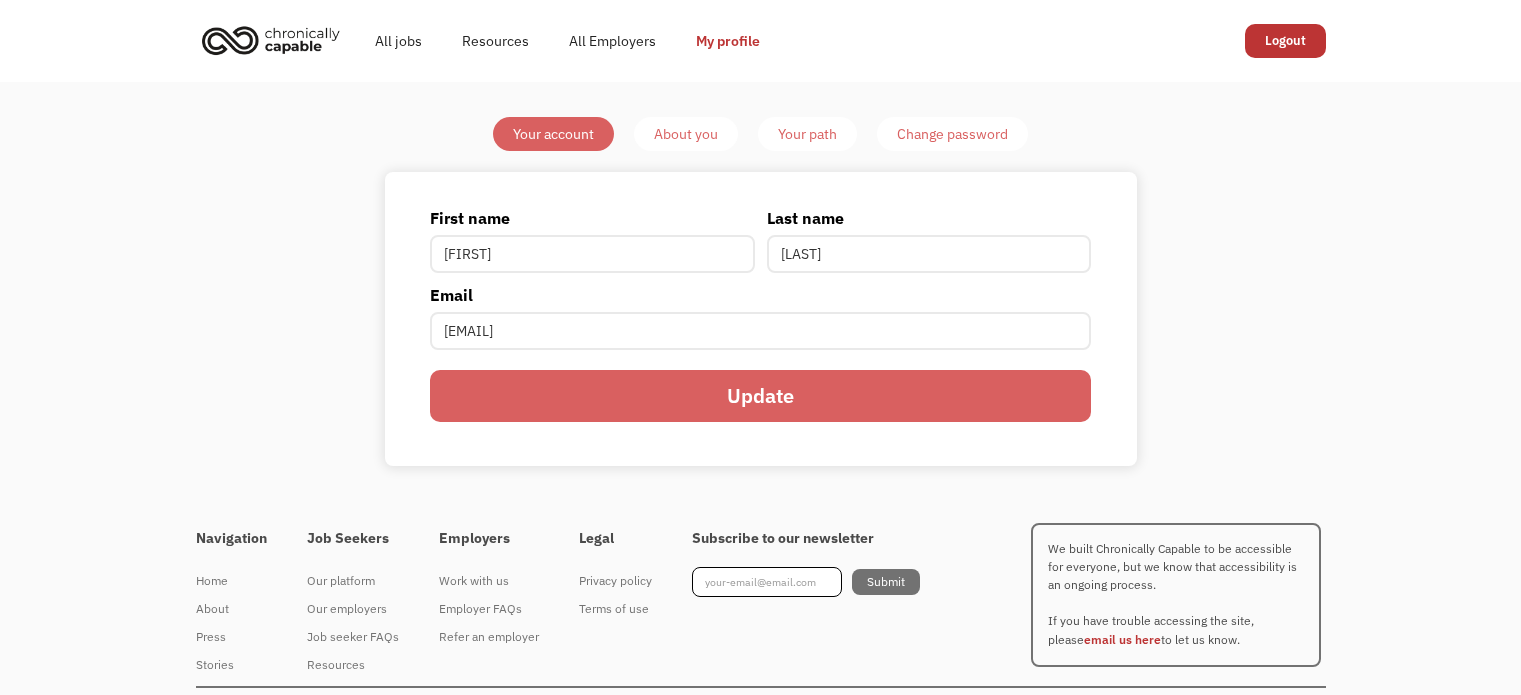 scroll, scrollTop: 0, scrollLeft: 0, axis: both 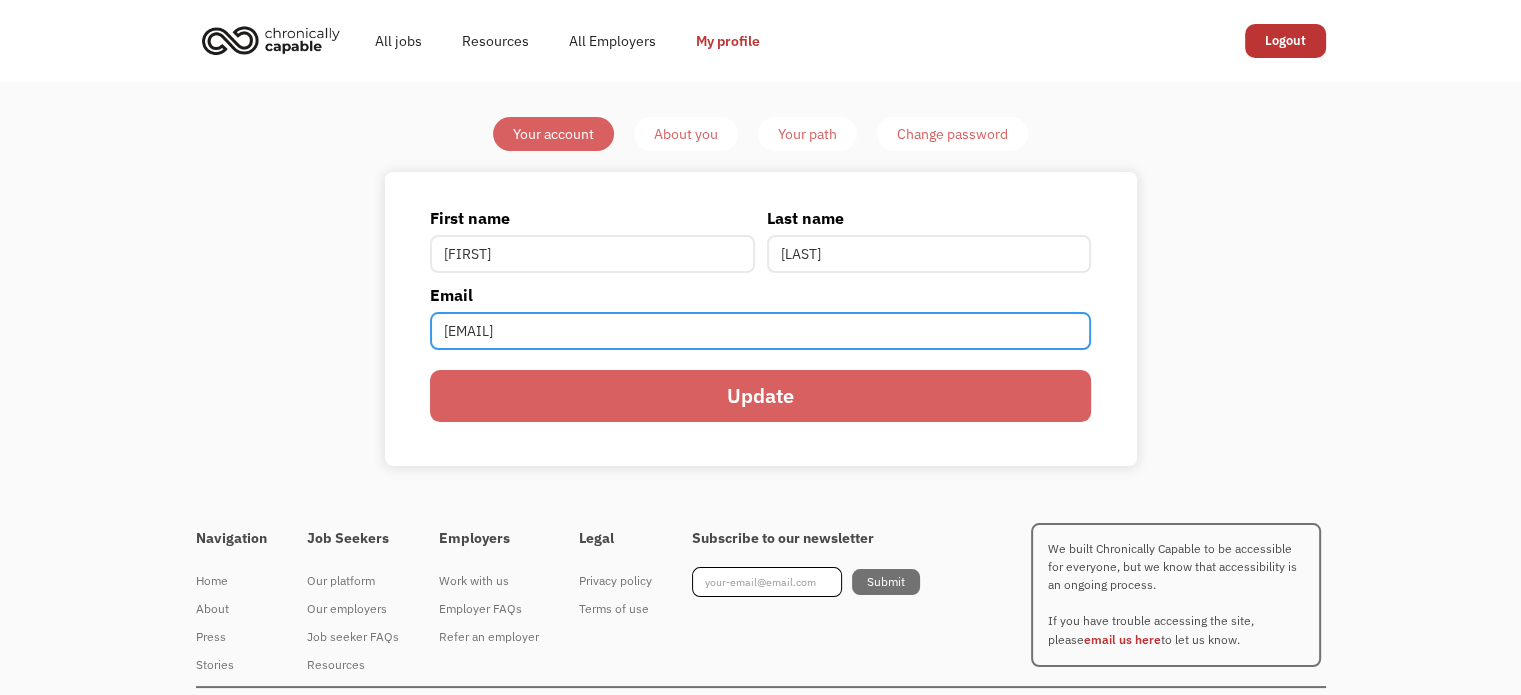 click on "[EMAIL]" at bounding box center (760, 331) 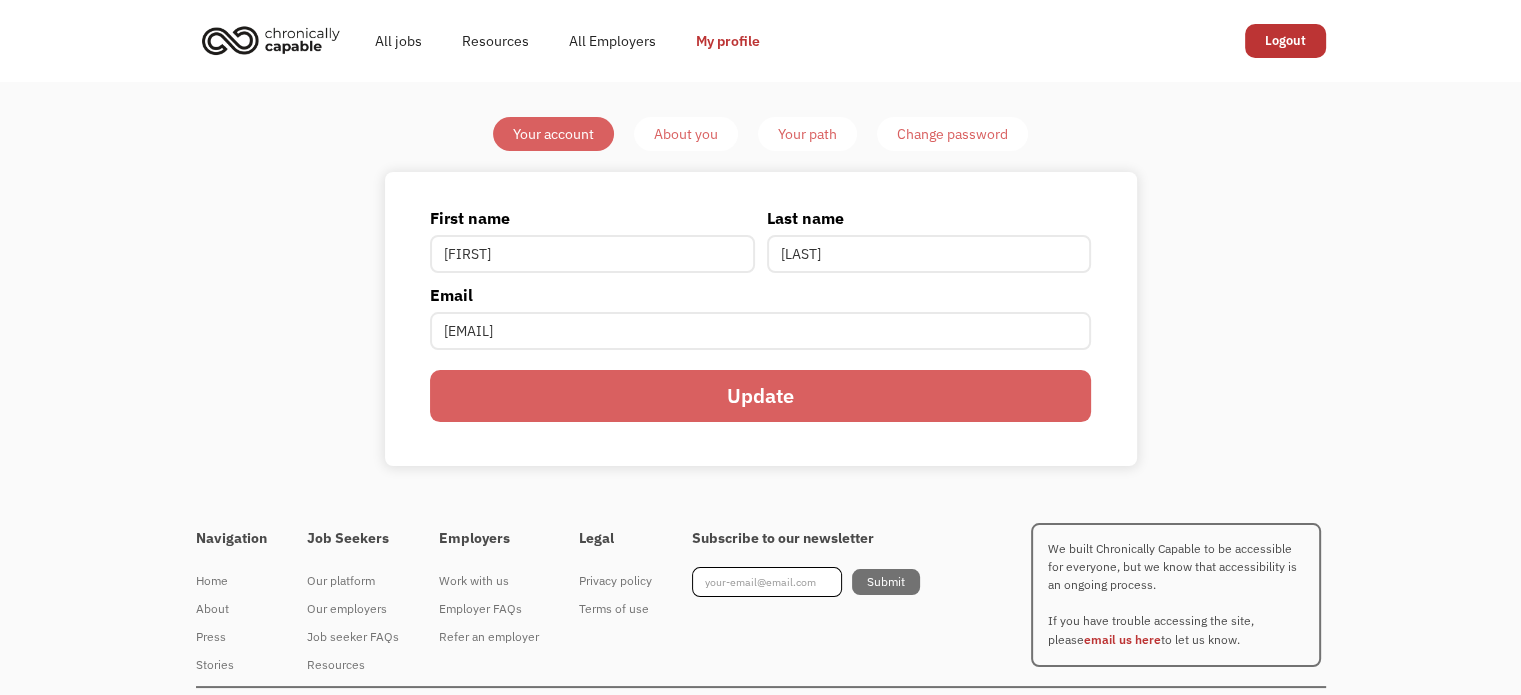 click on "Update" at bounding box center (760, 396) 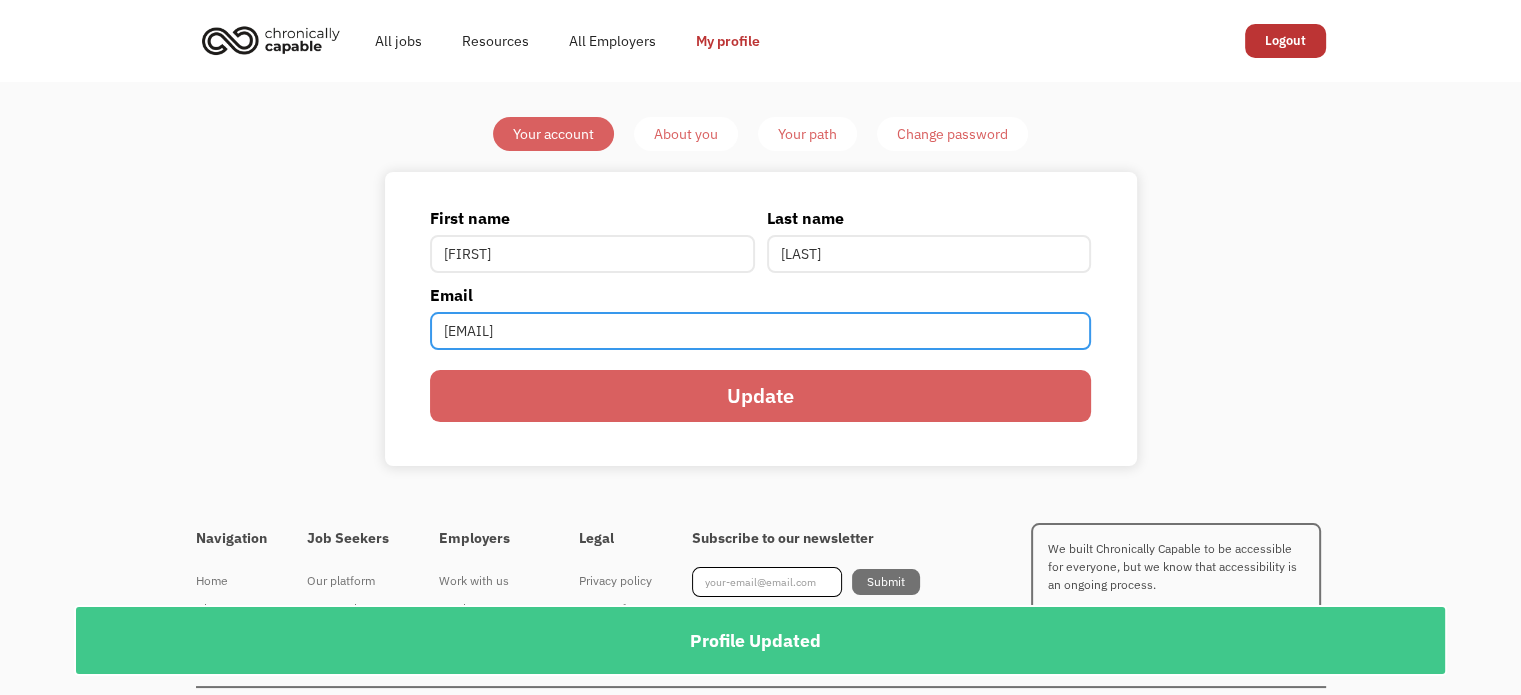 click on "[EMAIL]" at bounding box center (760, 331) 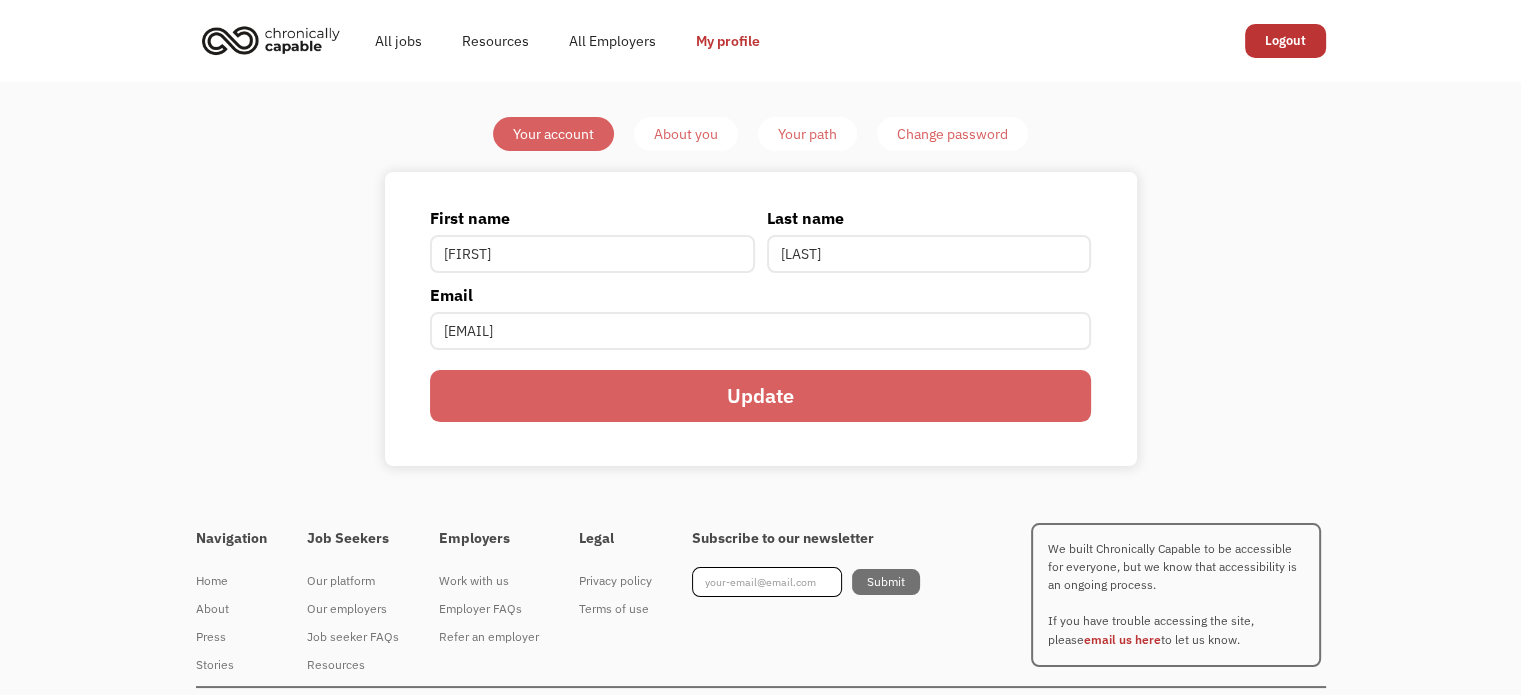 click on "Update" at bounding box center (760, 396) 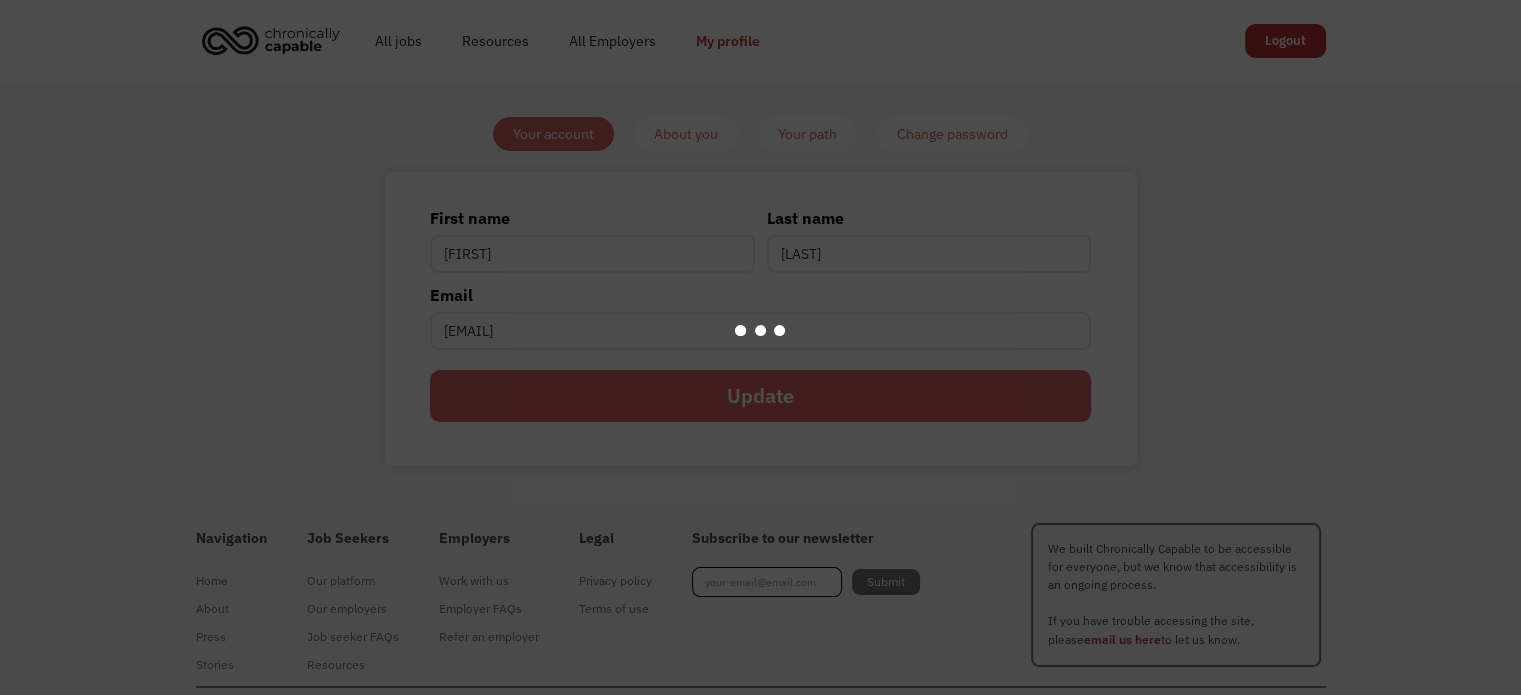 type on "[EMAIL]" 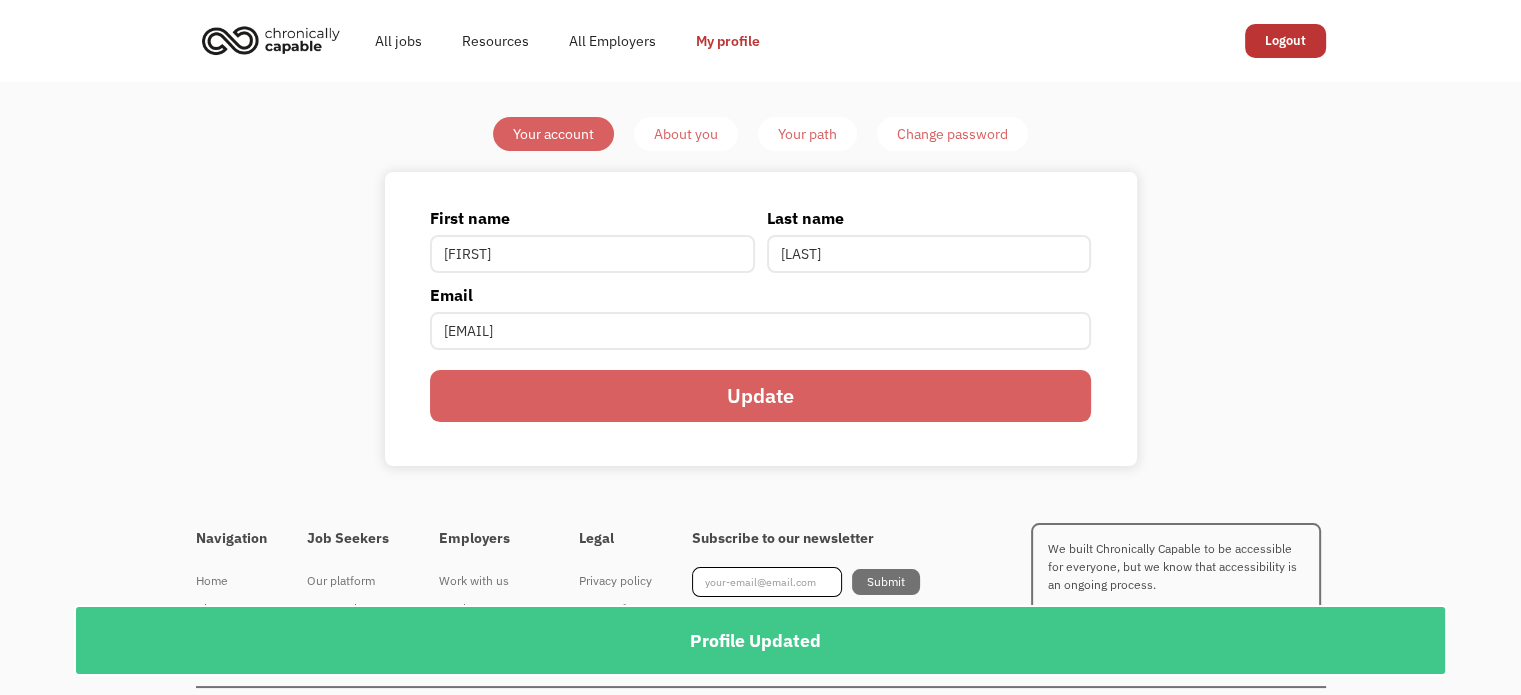 click on "About you" at bounding box center [686, 134] 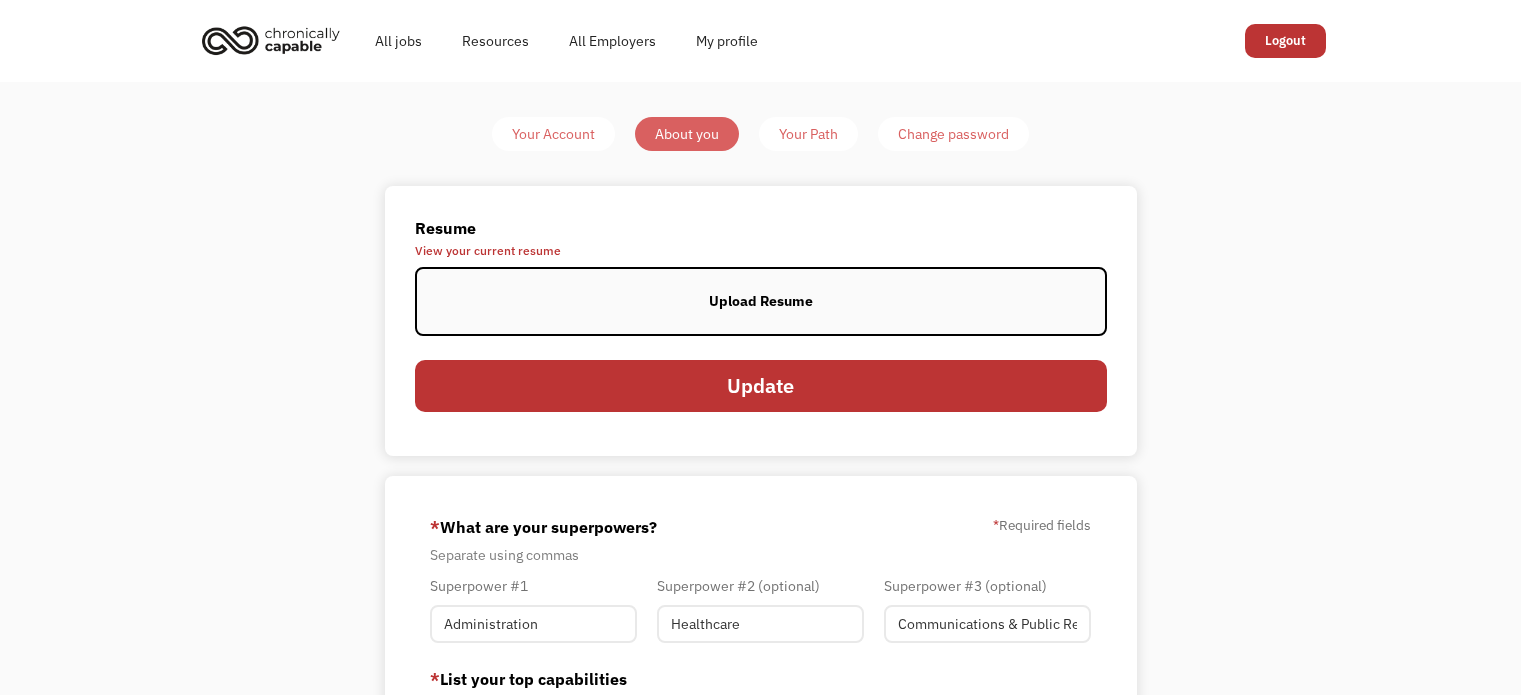 scroll, scrollTop: 0, scrollLeft: 0, axis: both 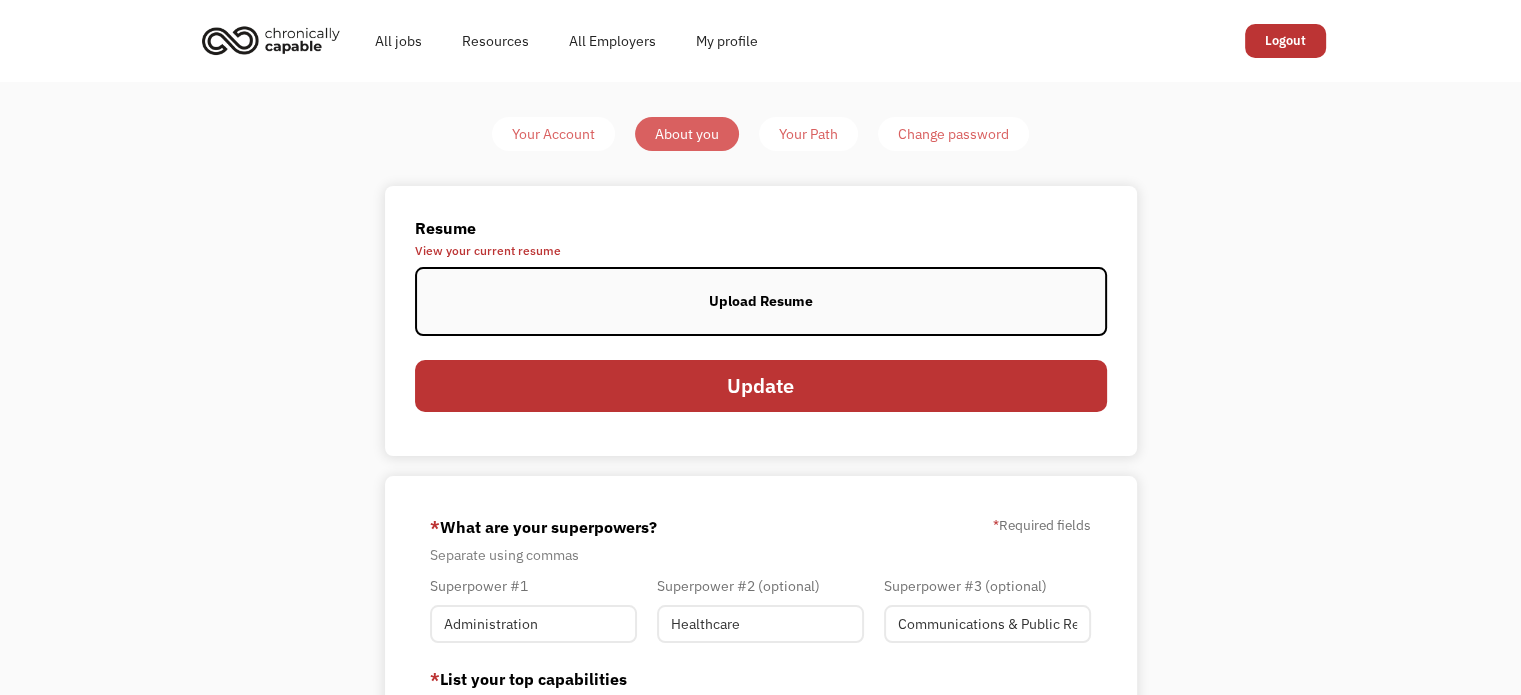 click on "Your Path" at bounding box center (808, 134) 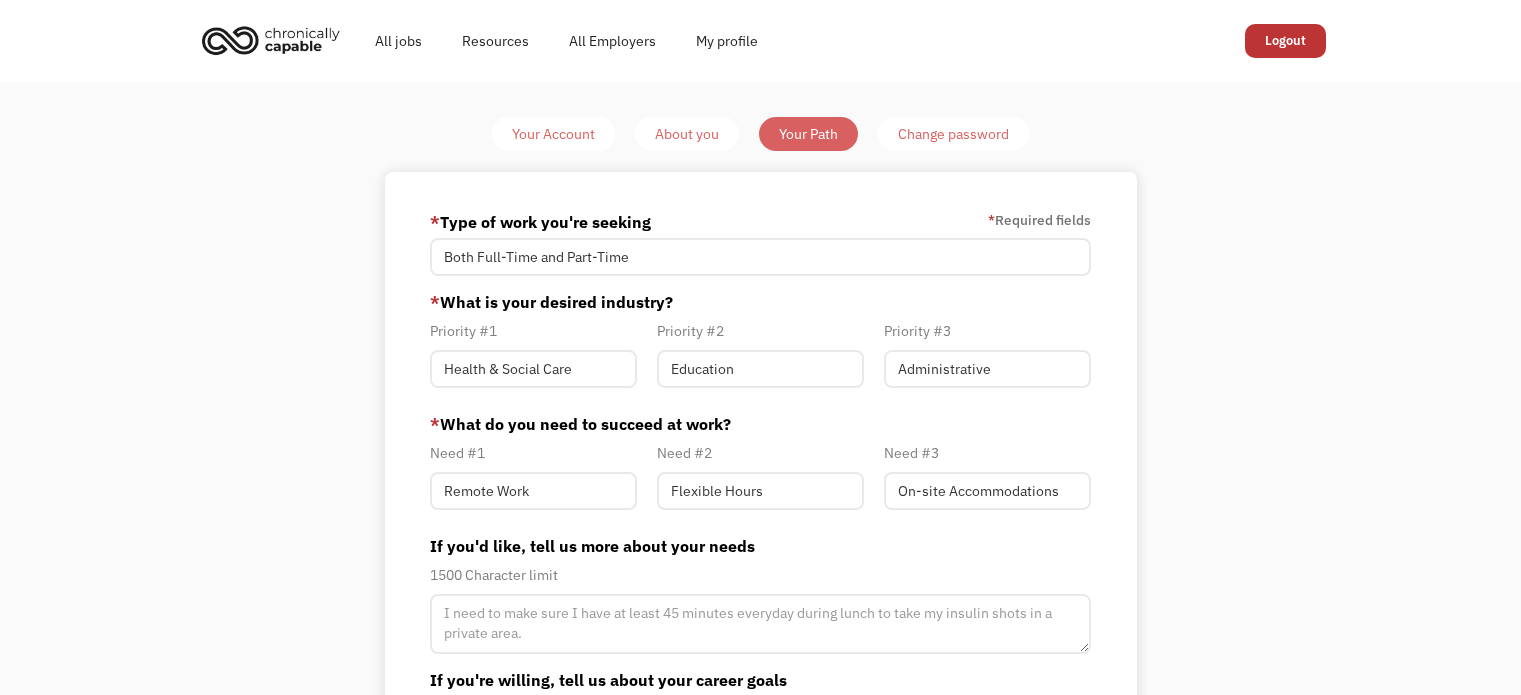 scroll, scrollTop: 0, scrollLeft: 0, axis: both 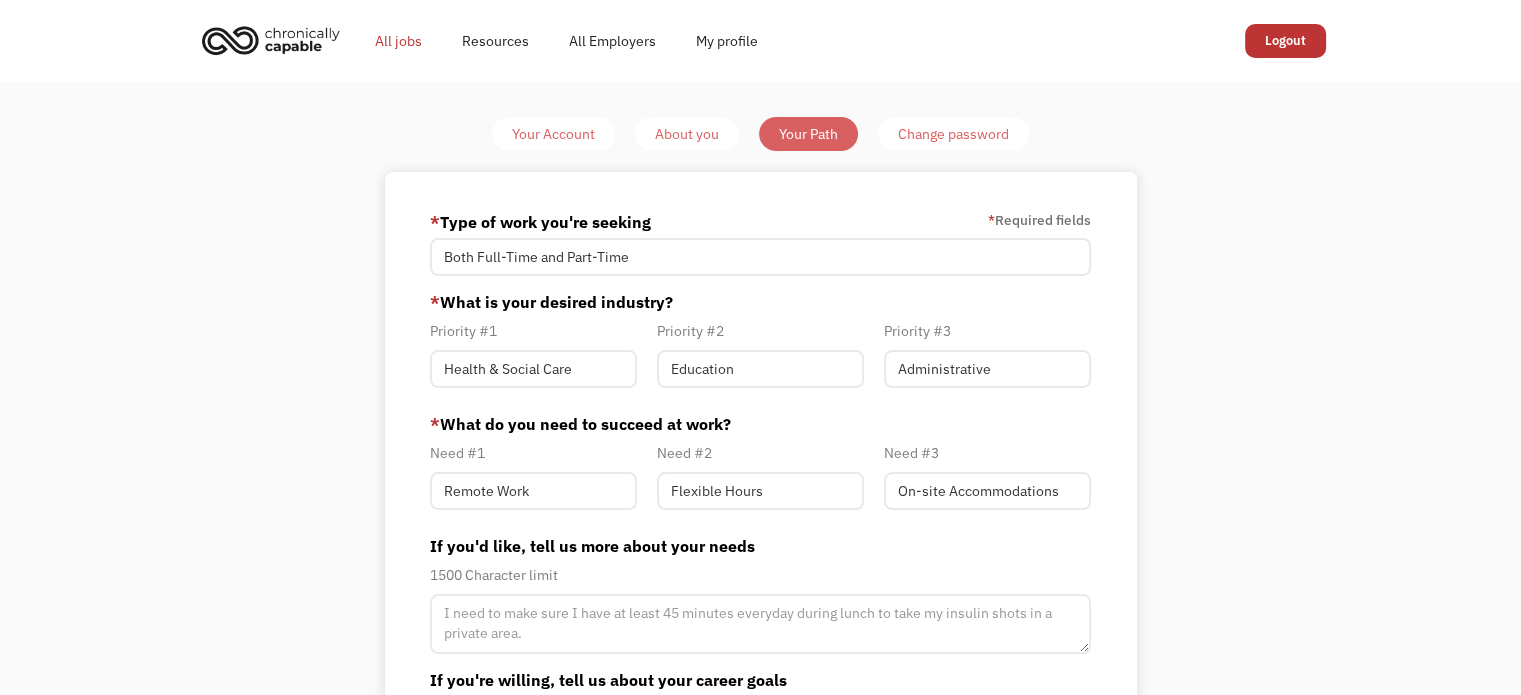 click on "All jobs" at bounding box center (398, 41) 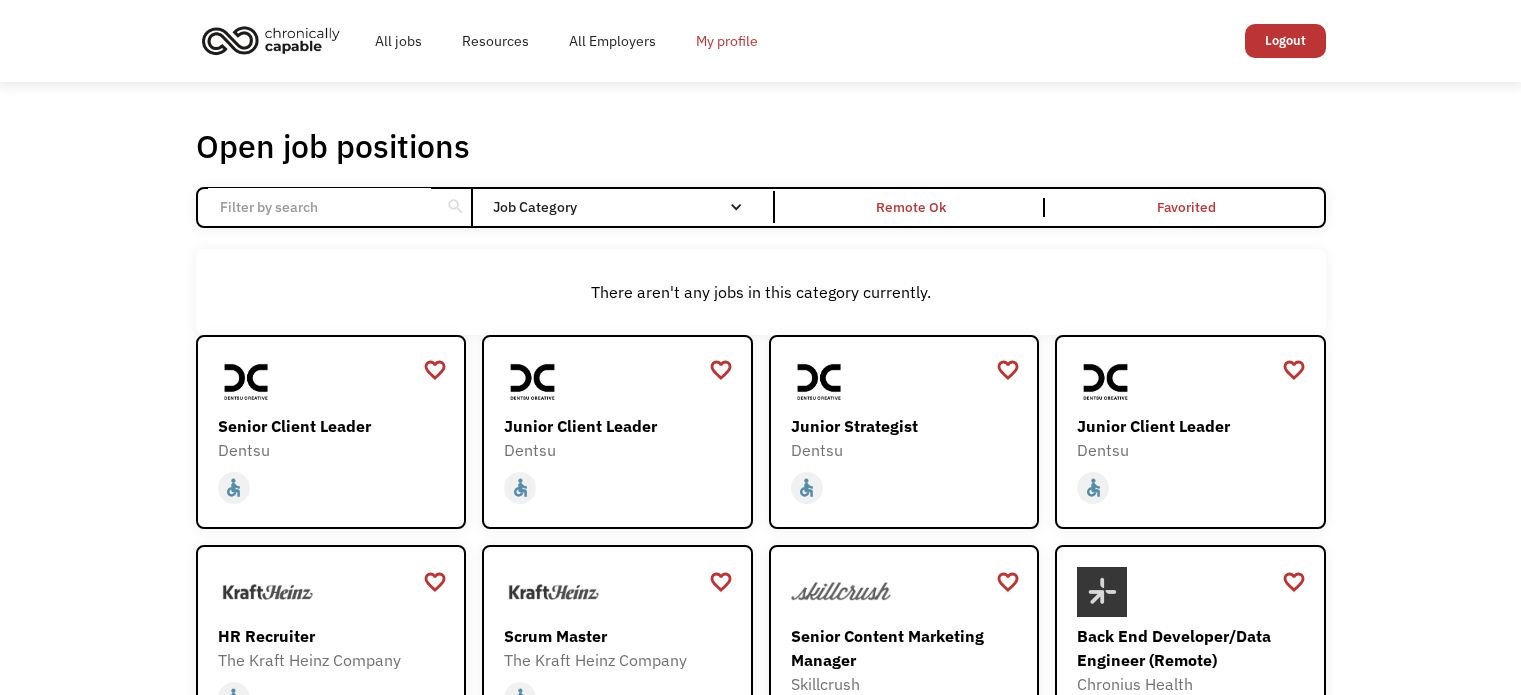 scroll, scrollTop: 0, scrollLeft: 0, axis: both 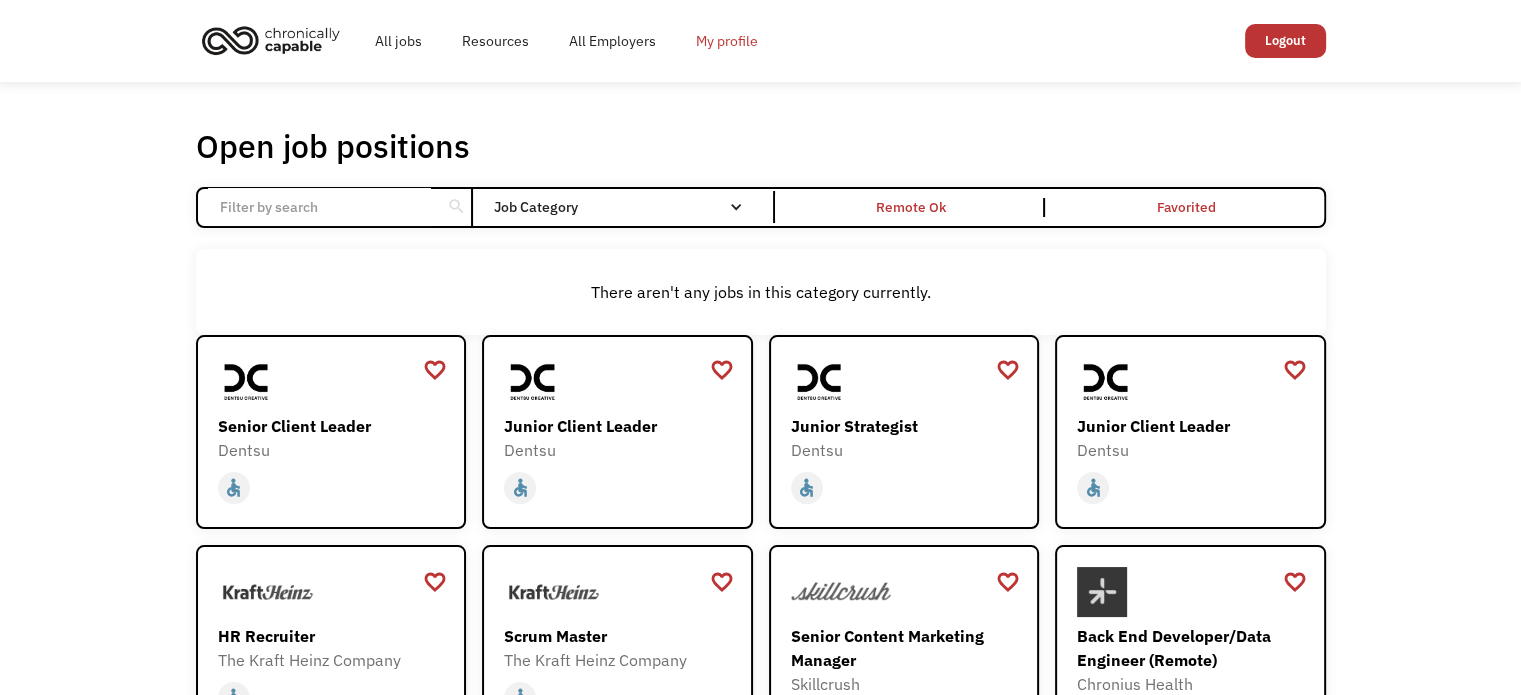 click on "My profile" at bounding box center (727, 41) 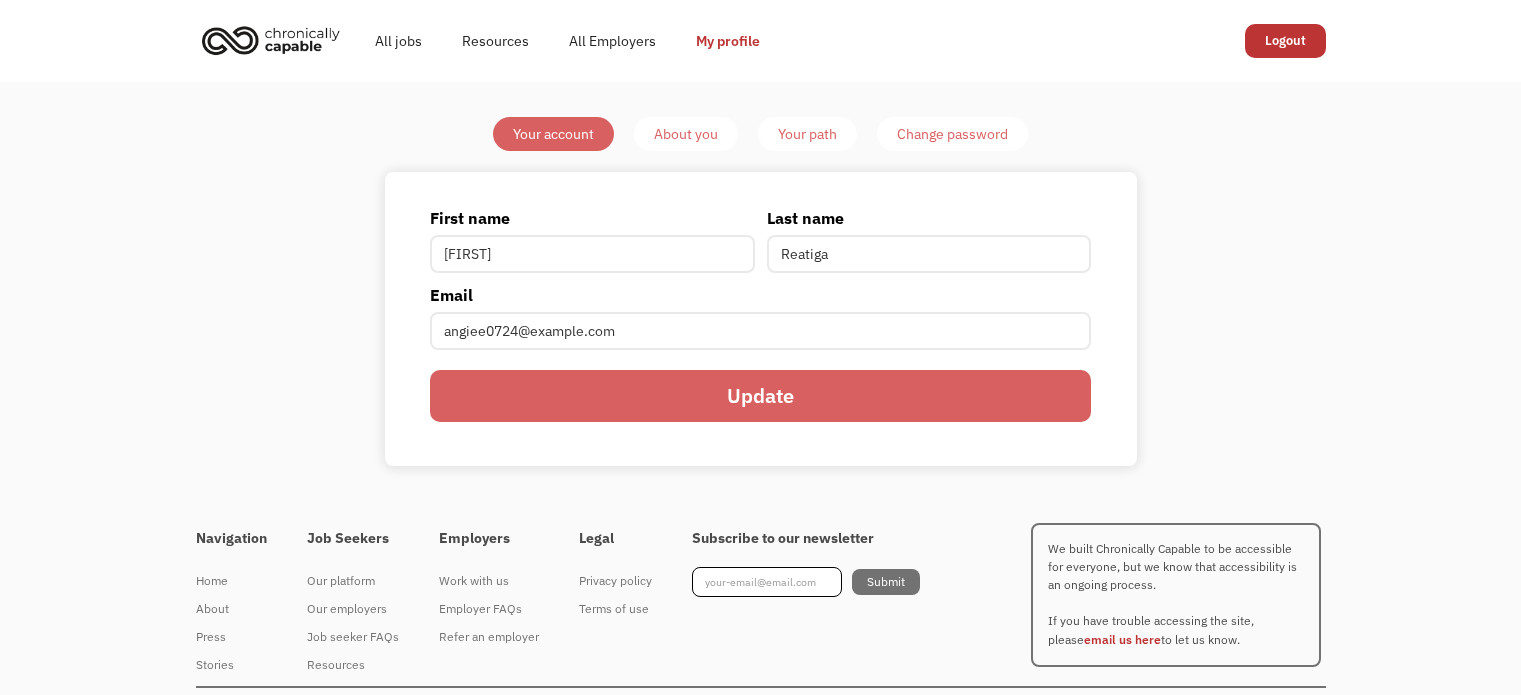 scroll, scrollTop: 0, scrollLeft: 0, axis: both 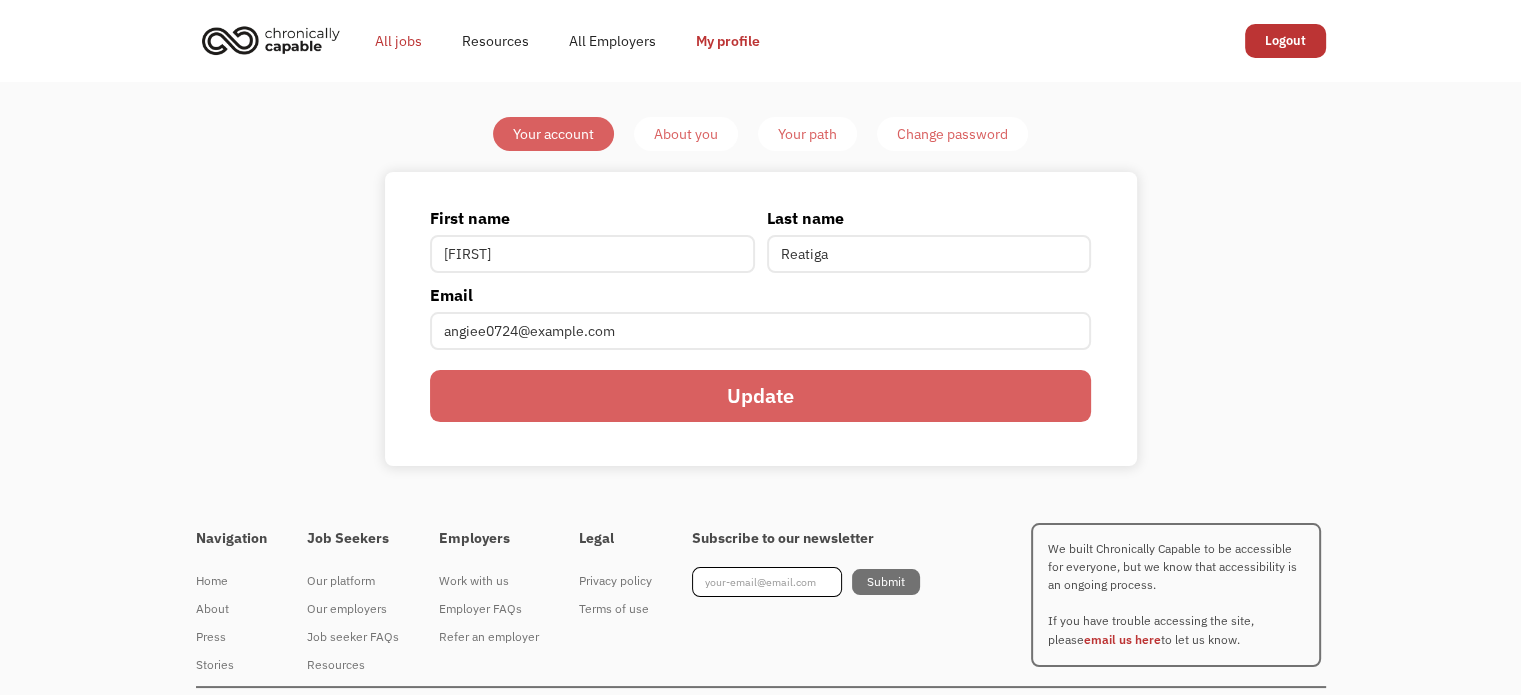 click on "All jobs" at bounding box center [398, 41] 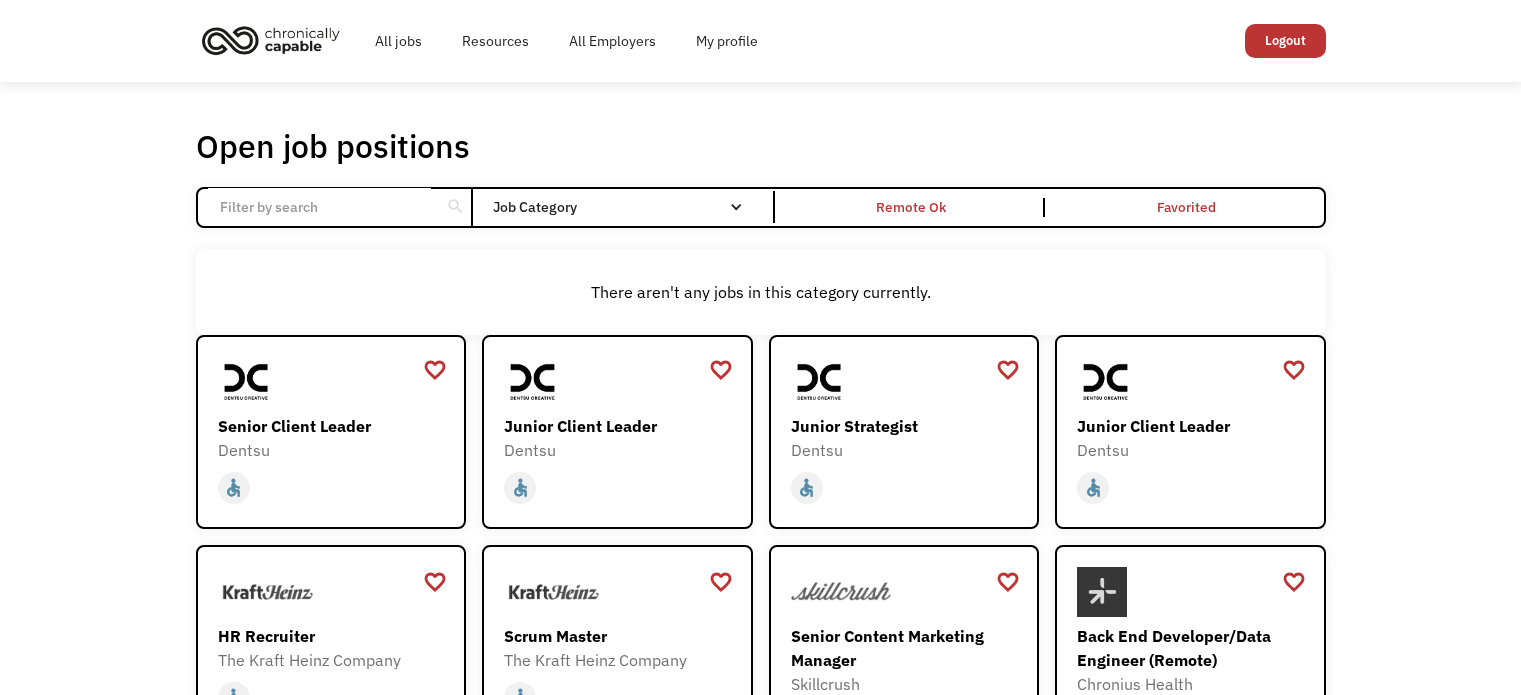 scroll, scrollTop: 0, scrollLeft: 0, axis: both 